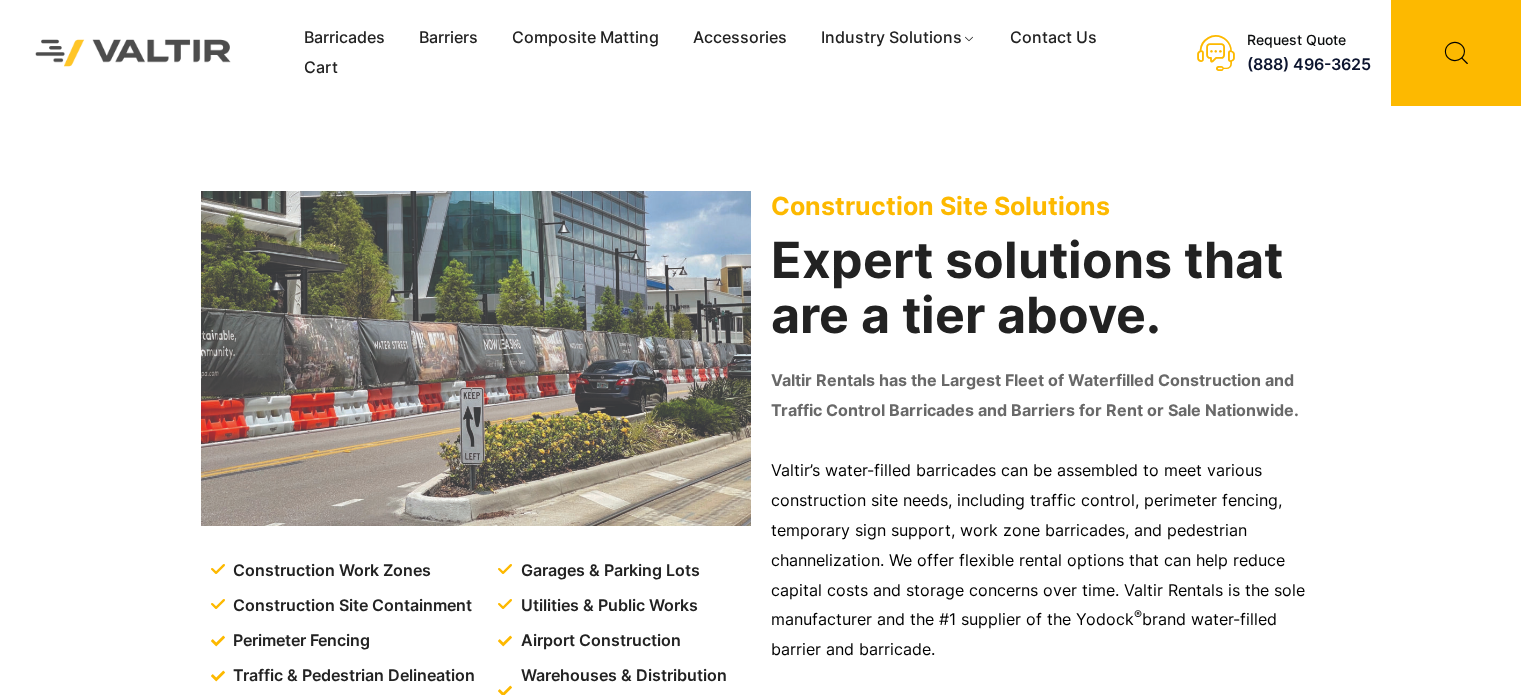 scroll, scrollTop: 0, scrollLeft: 0, axis: both 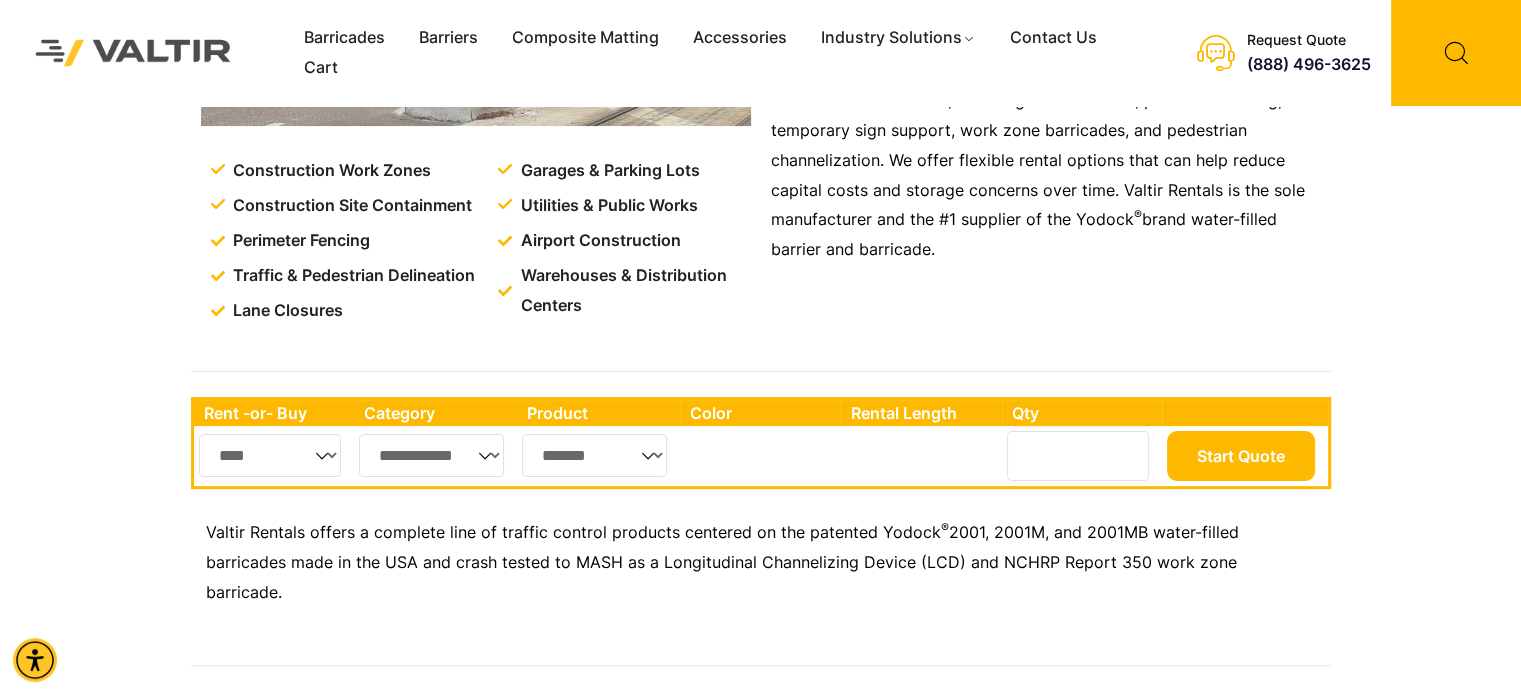 click at bounding box center [0, 0] 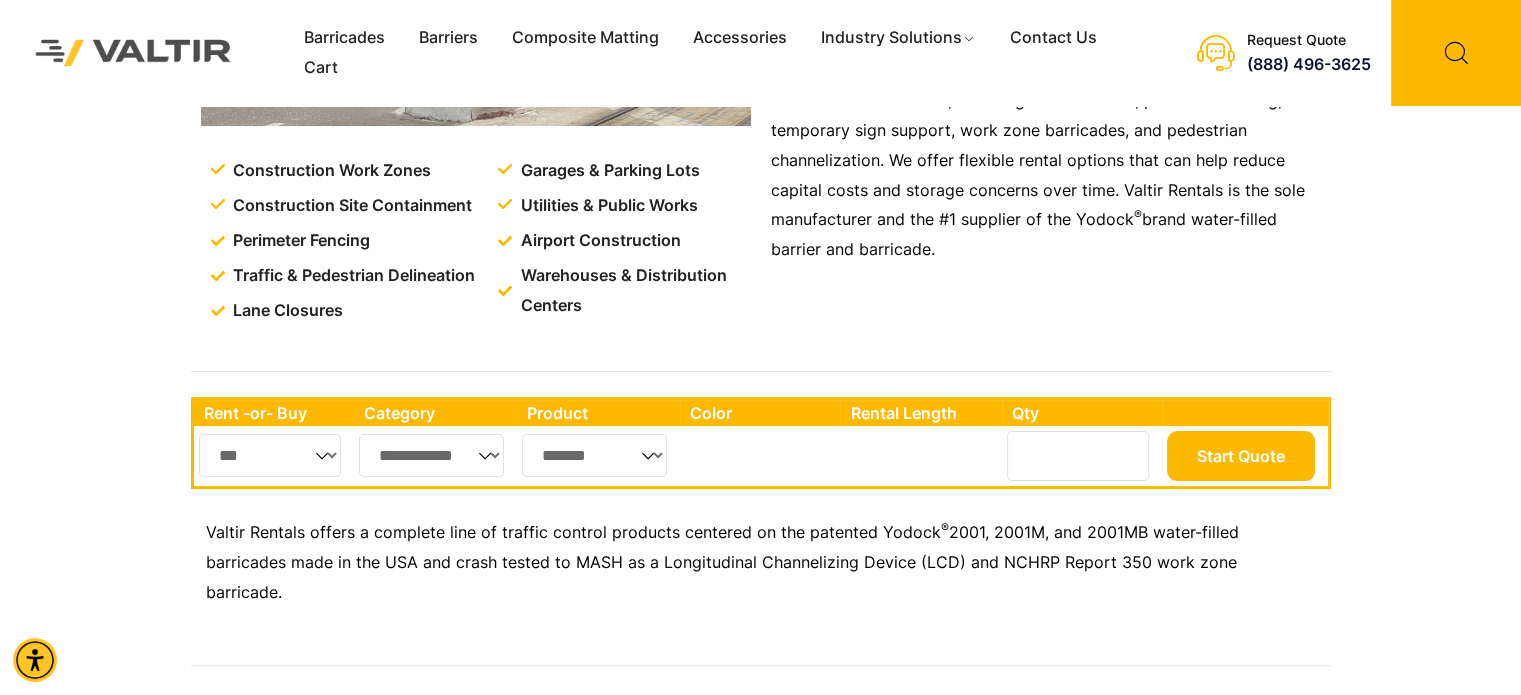 click on "**** ***" at bounding box center (270, 455) 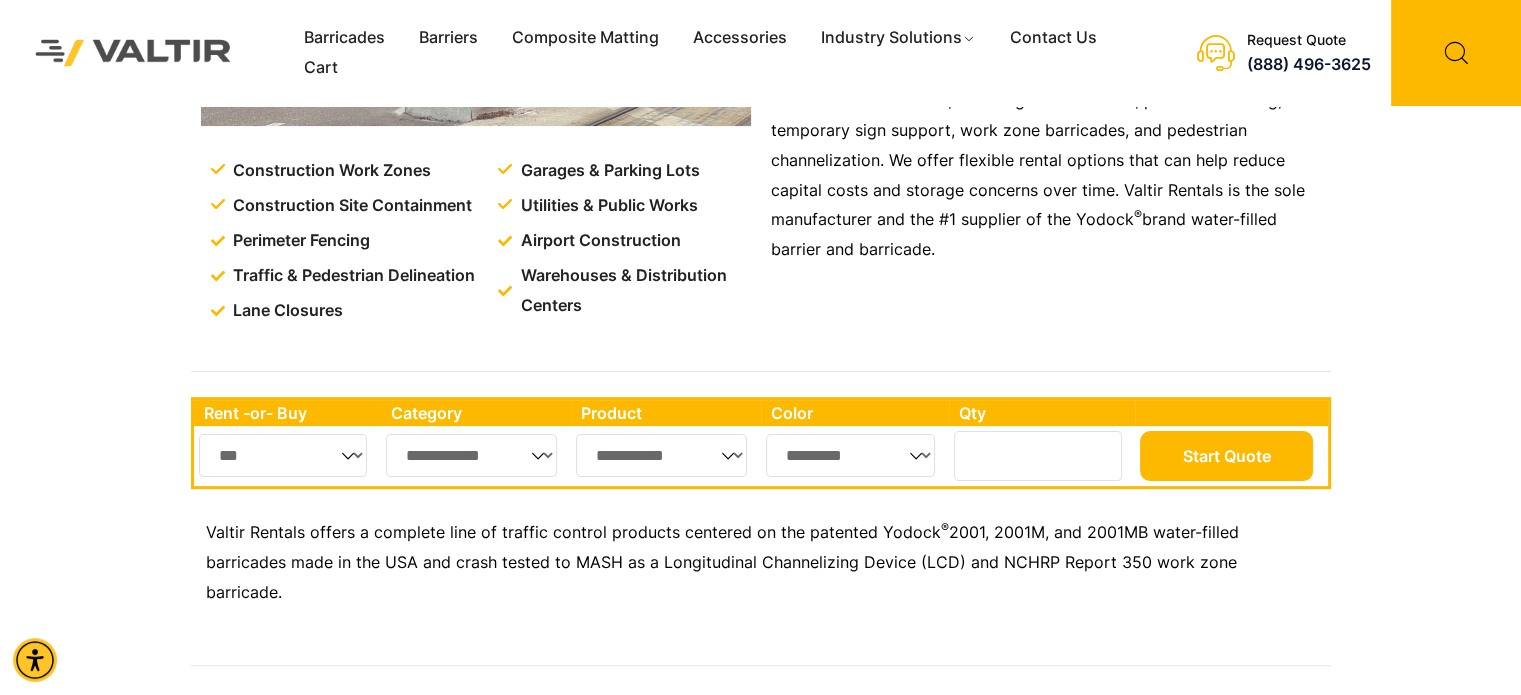 click on "**********" at bounding box center (471, 455) 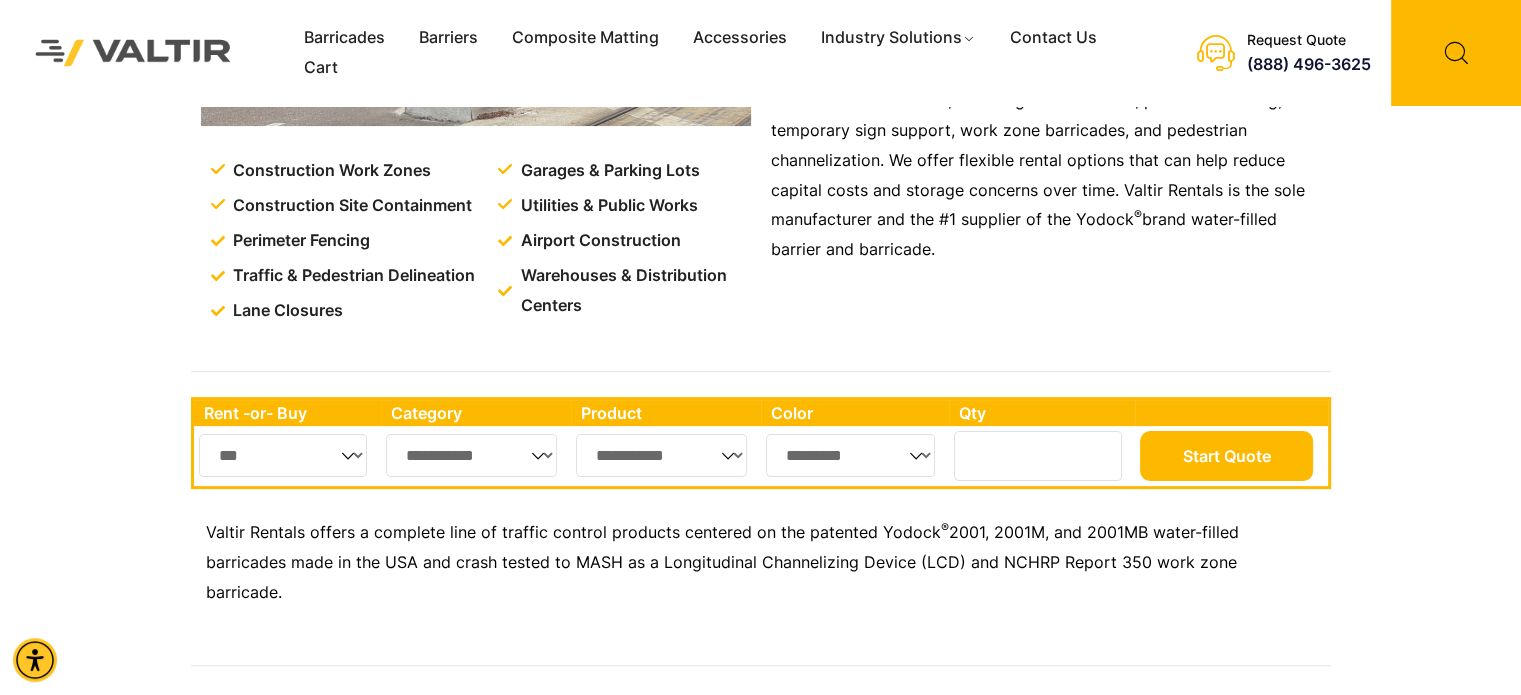 click on "**********" at bounding box center [471, 455] 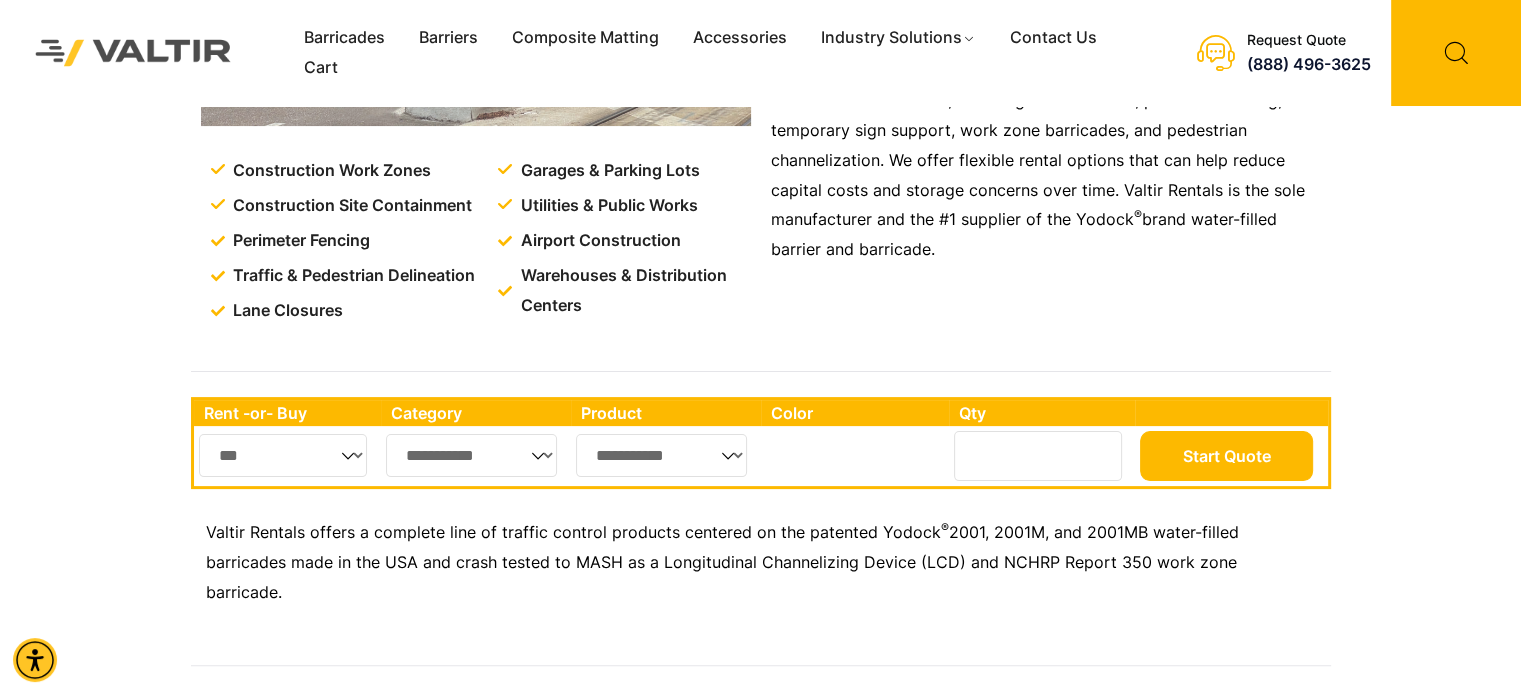 click on "**********" at bounding box center (661, 455) 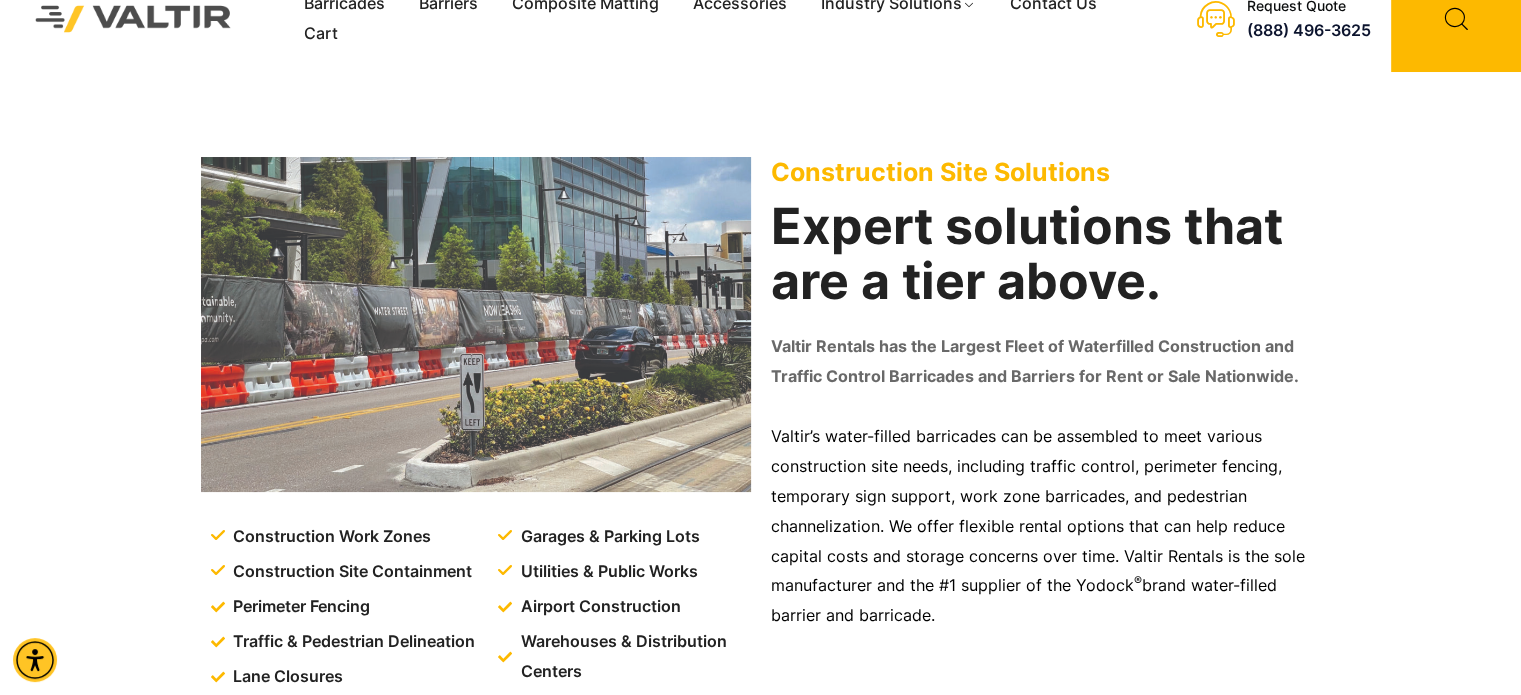 scroll, scrollTop: 0, scrollLeft: 0, axis: both 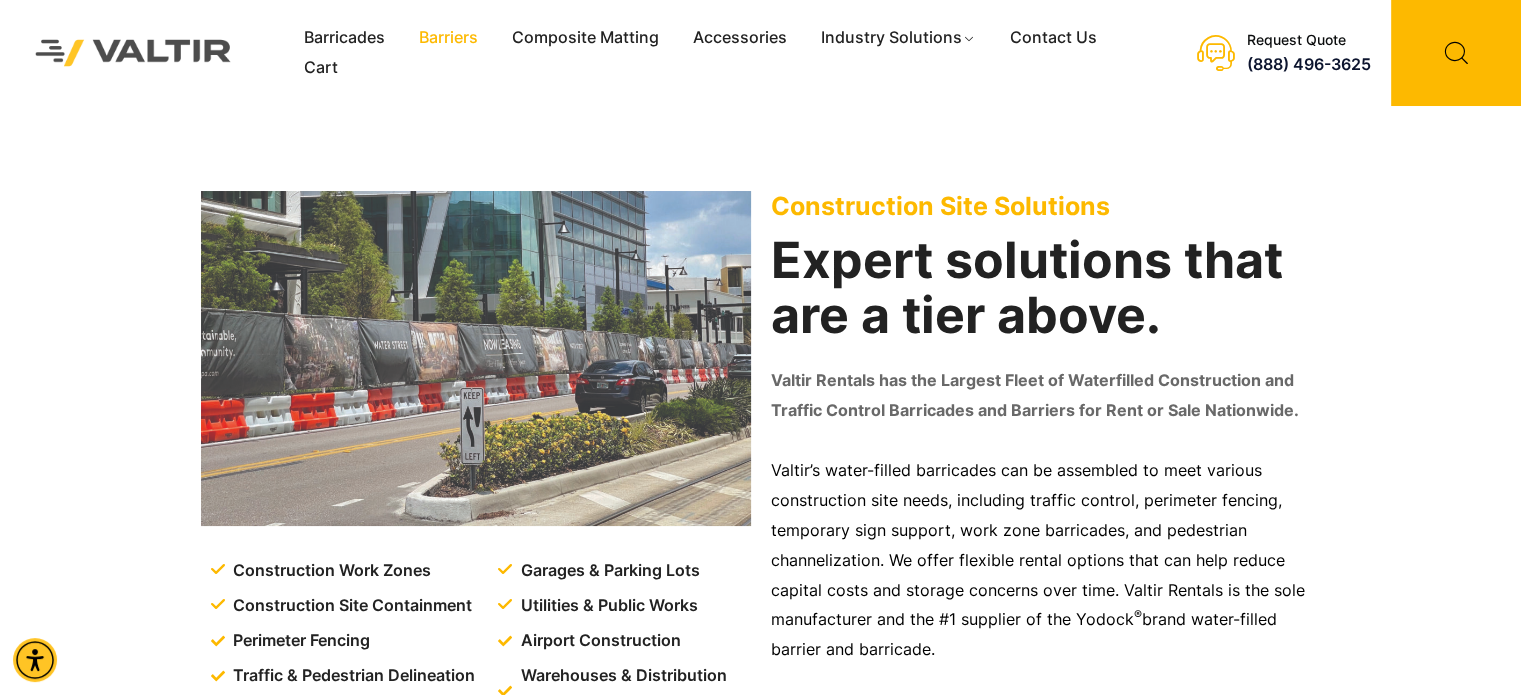 click on "Barriers" at bounding box center [448, 38] 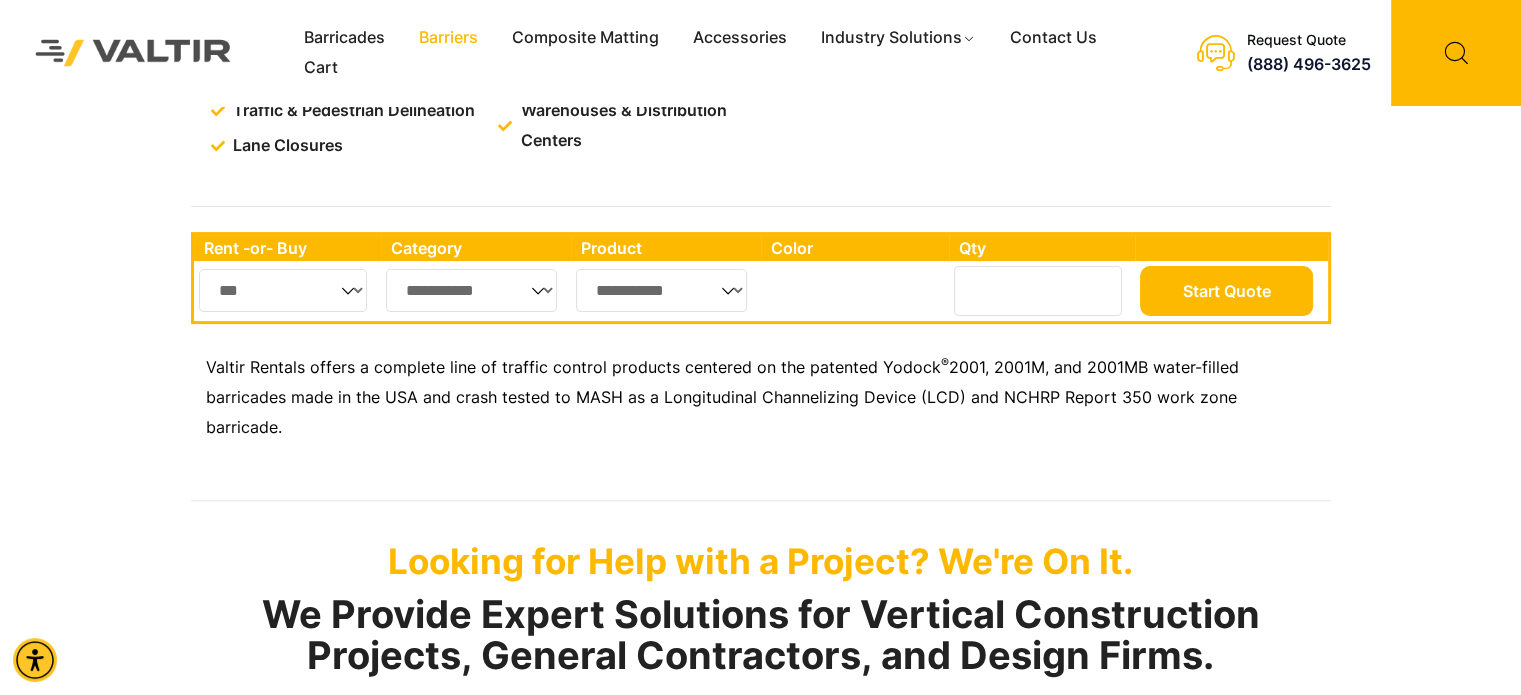 scroll, scrollTop: 600, scrollLeft: 0, axis: vertical 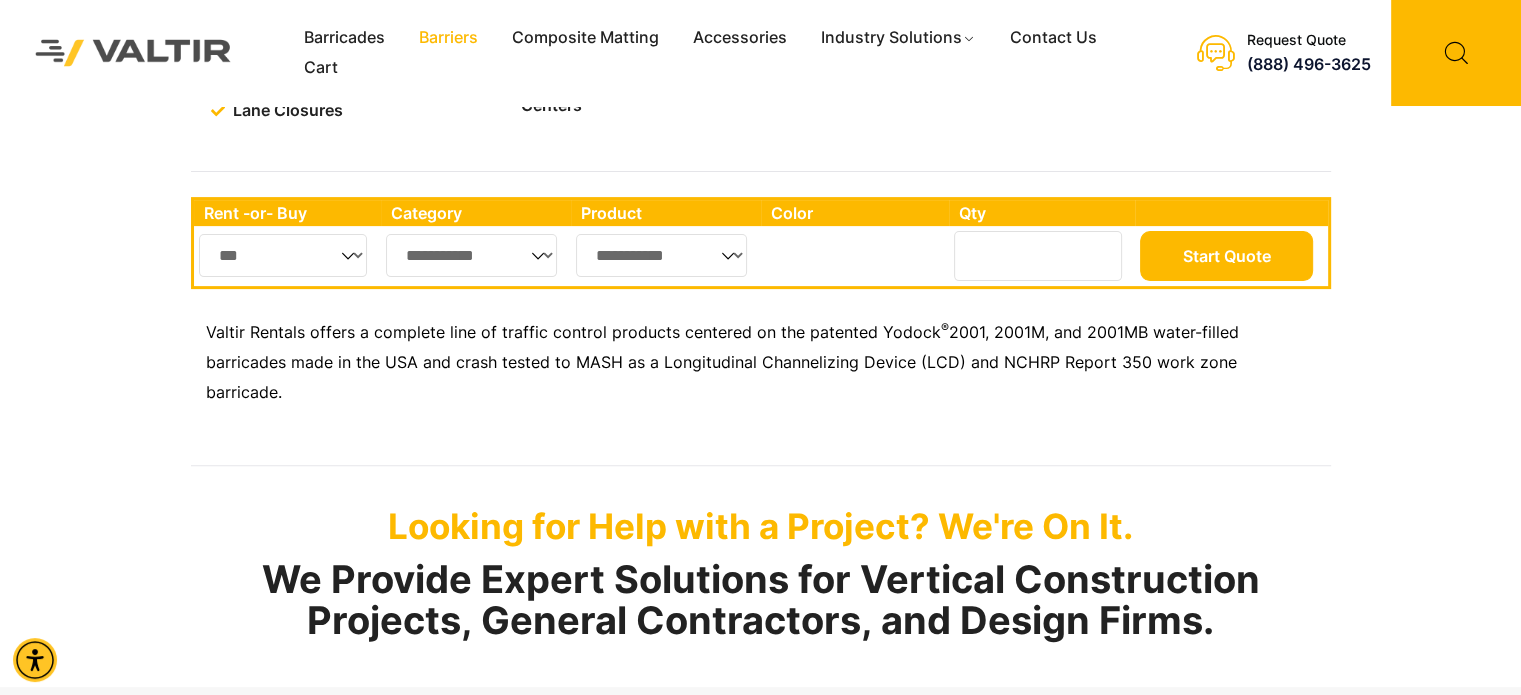 click on "*" at bounding box center (1038, 256) 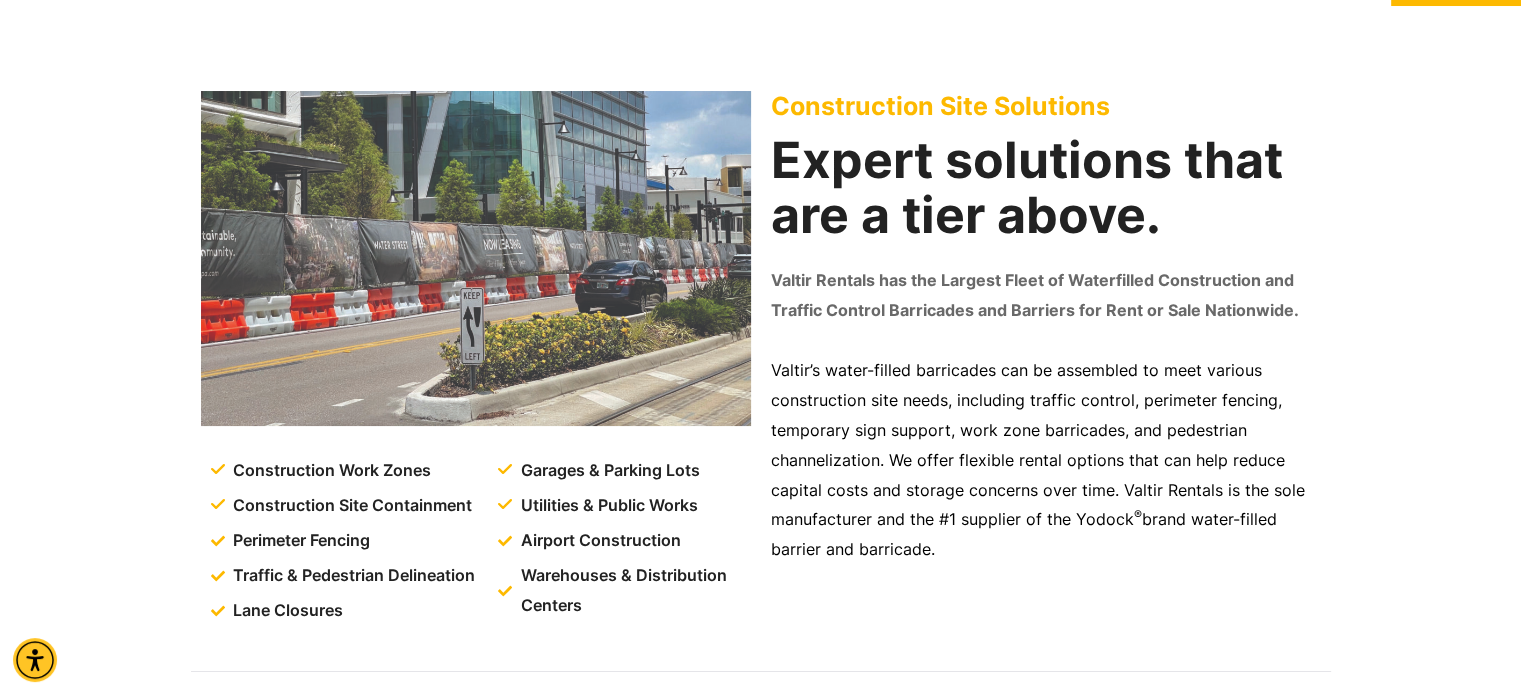 scroll, scrollTop: 0, scrollLeft: 0, axis: both 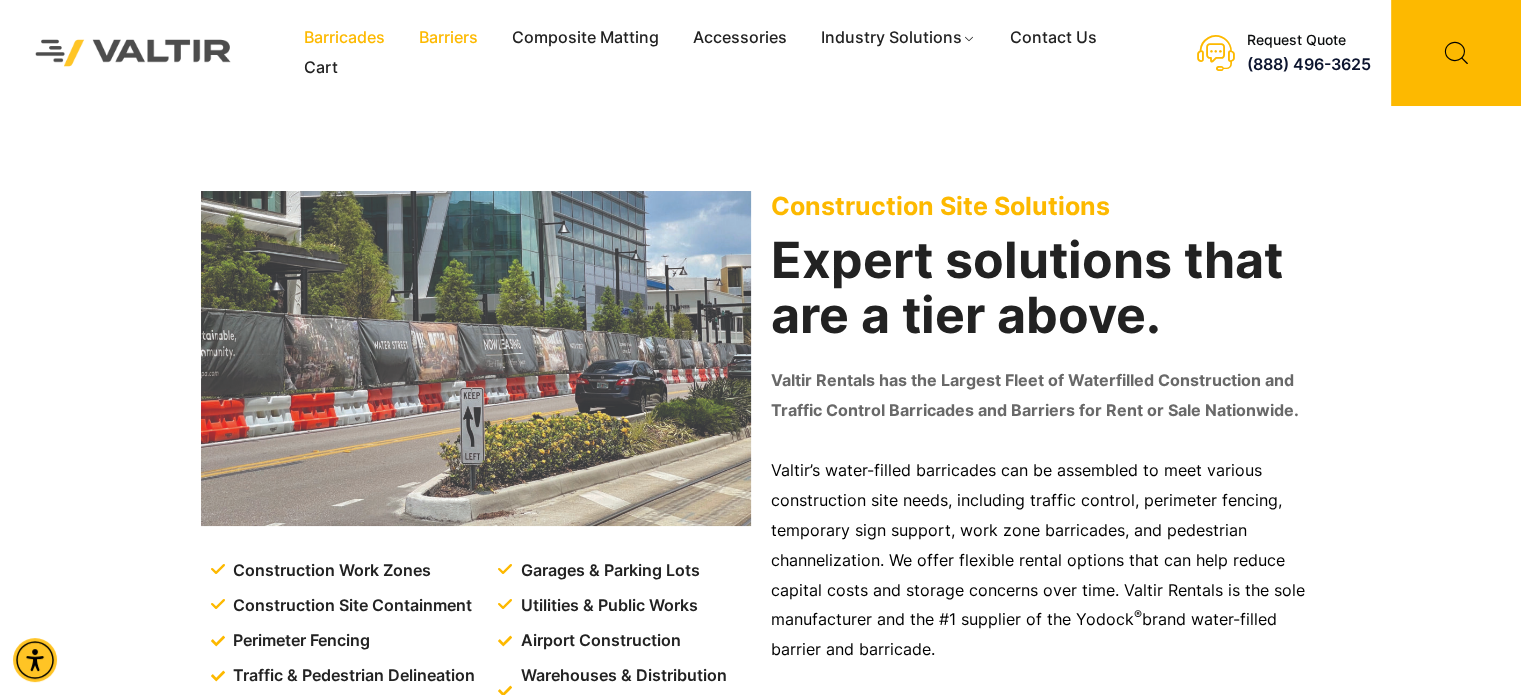 click on "Barricades" at bounding box center [344, 38] 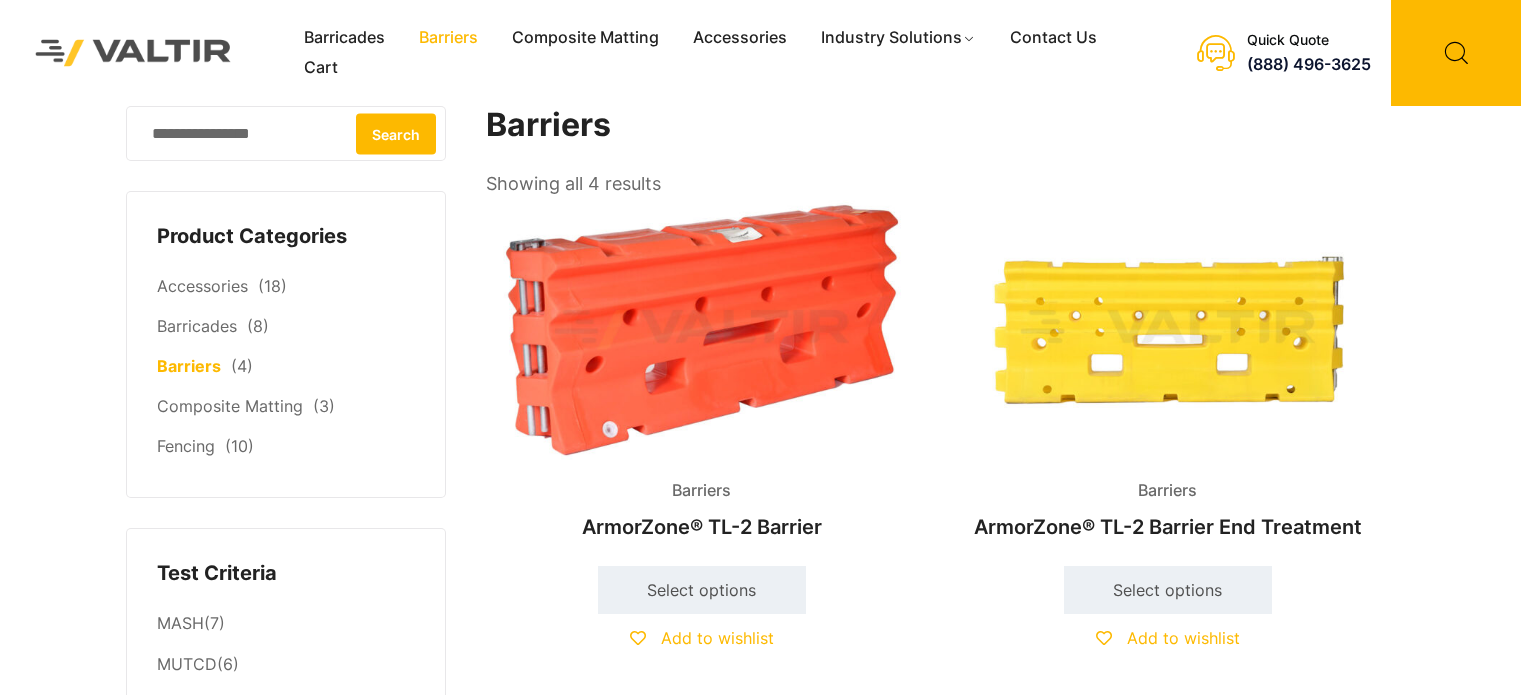scroll, scrollTop: 0, scrollLeft: 0, axis: both 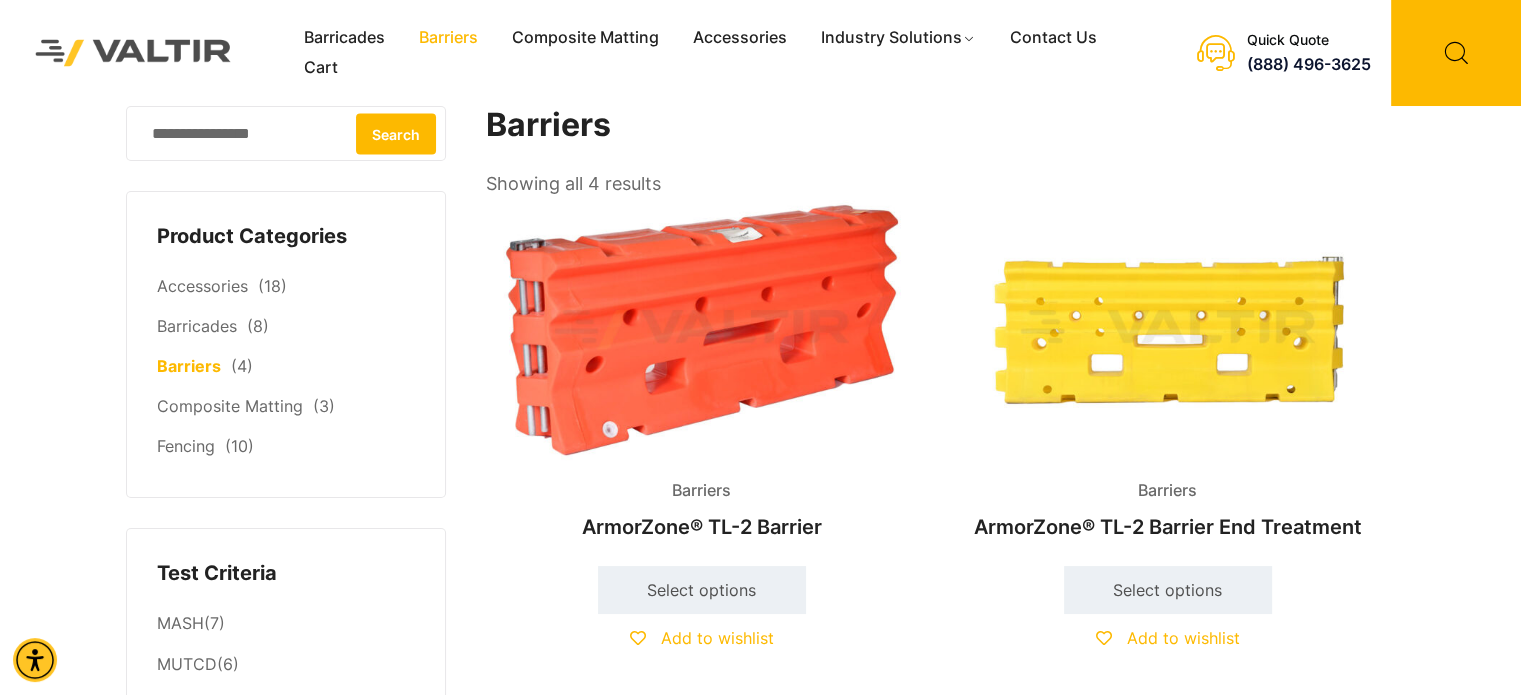 click at bounding box center (702, 329) 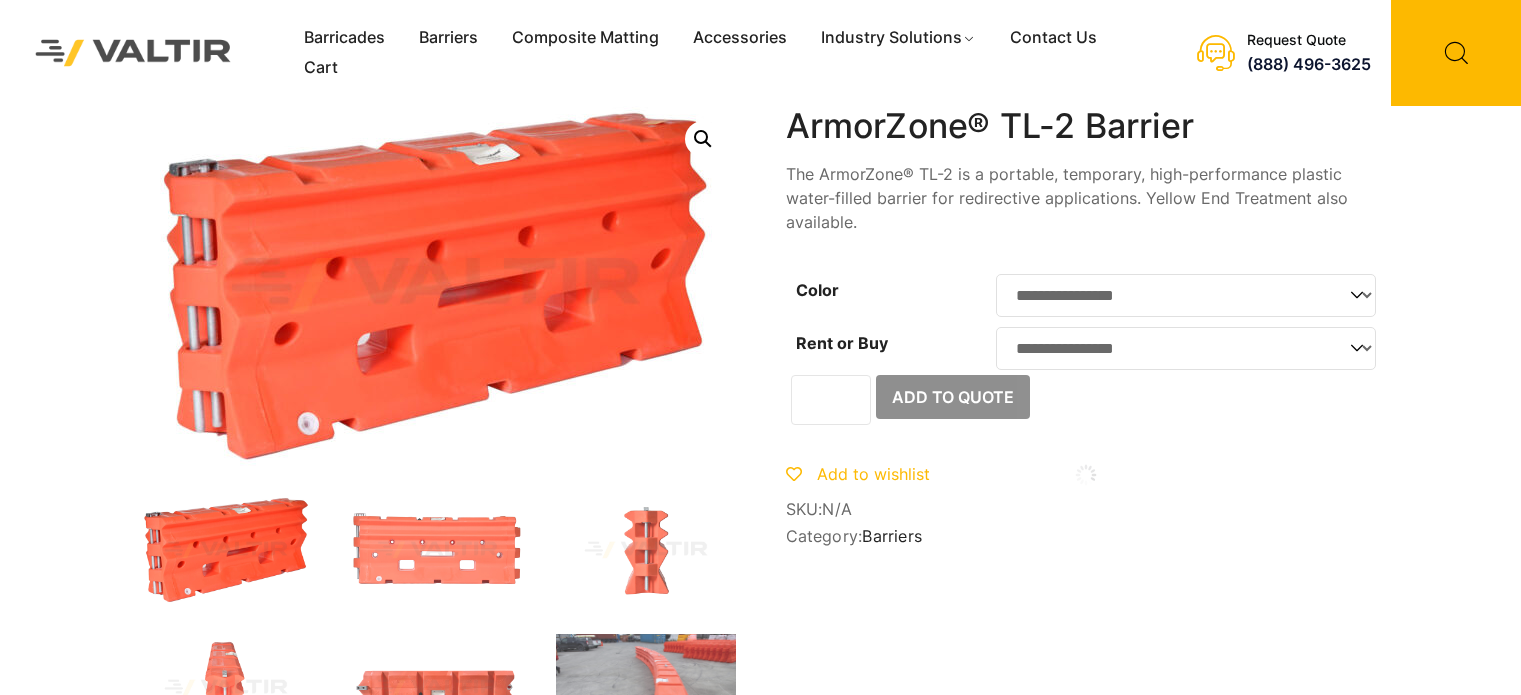 scroll, scrollTop: 0, scrollLeft: 0, axis: both 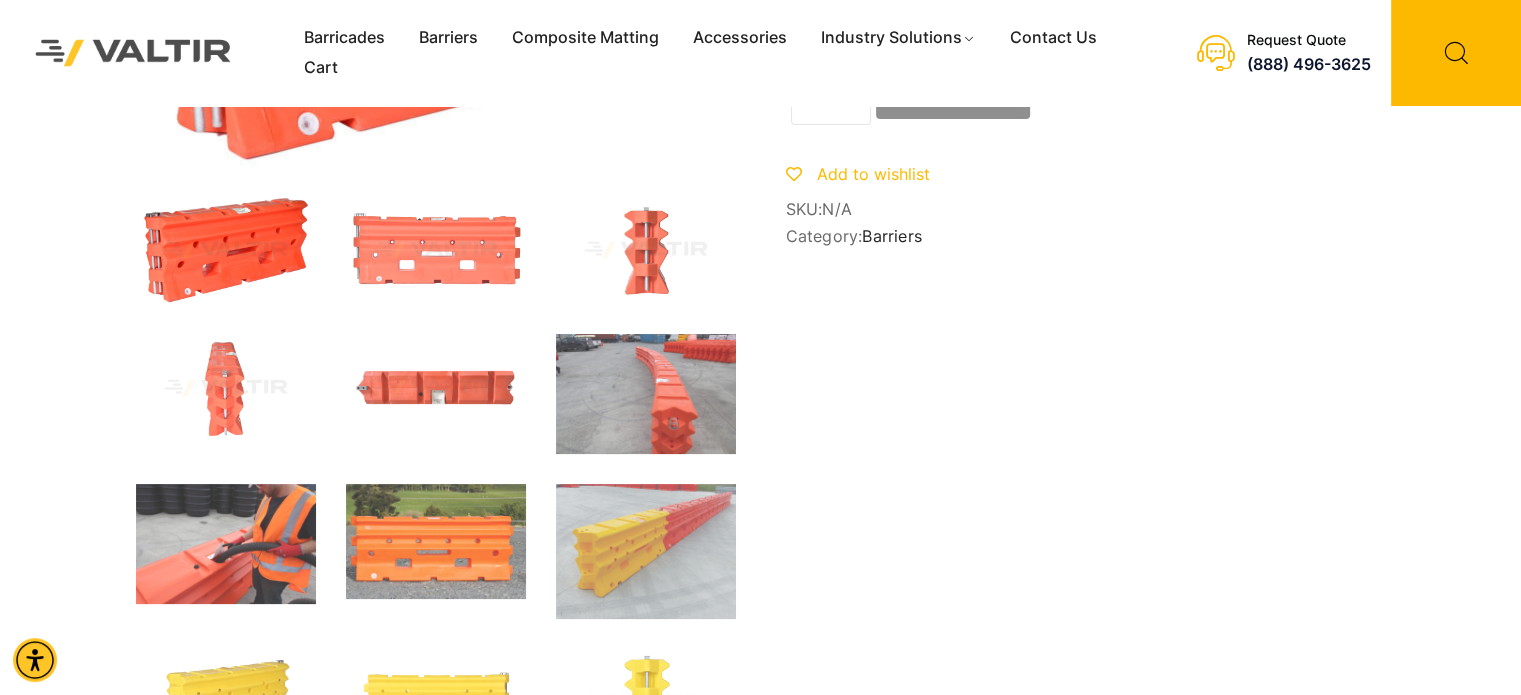 click at bounding box center [226, 250] 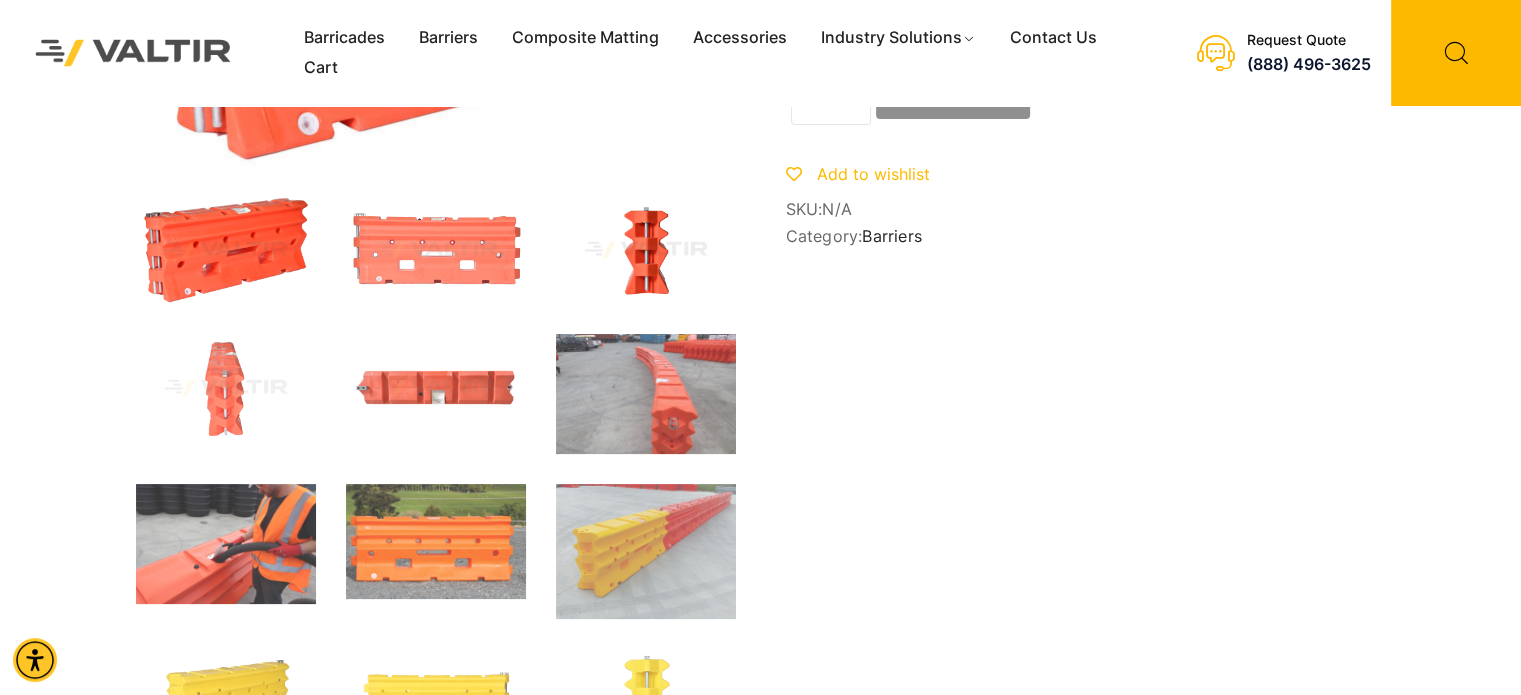 click at bounding box center [646, 250] 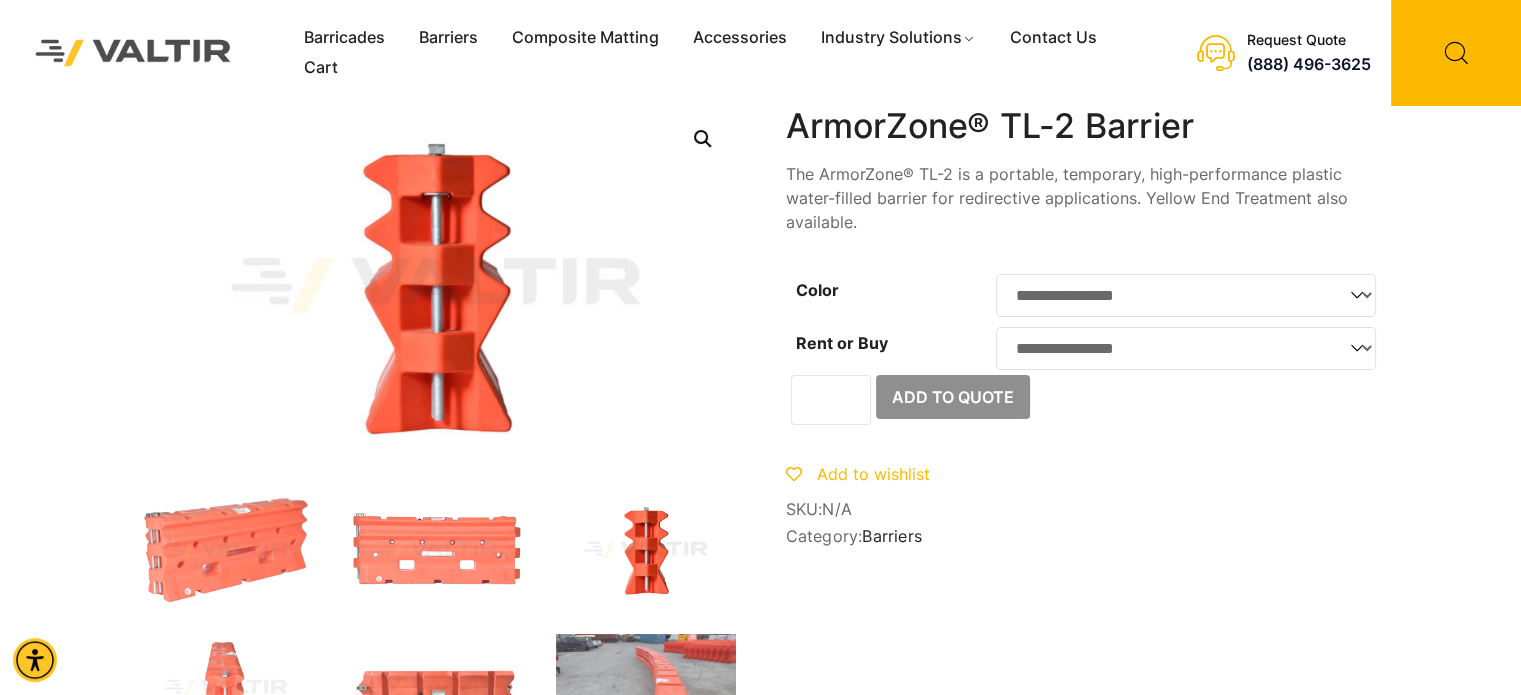 scroll, scrollTop: 100, scrollLeft: 0, axis: vertical 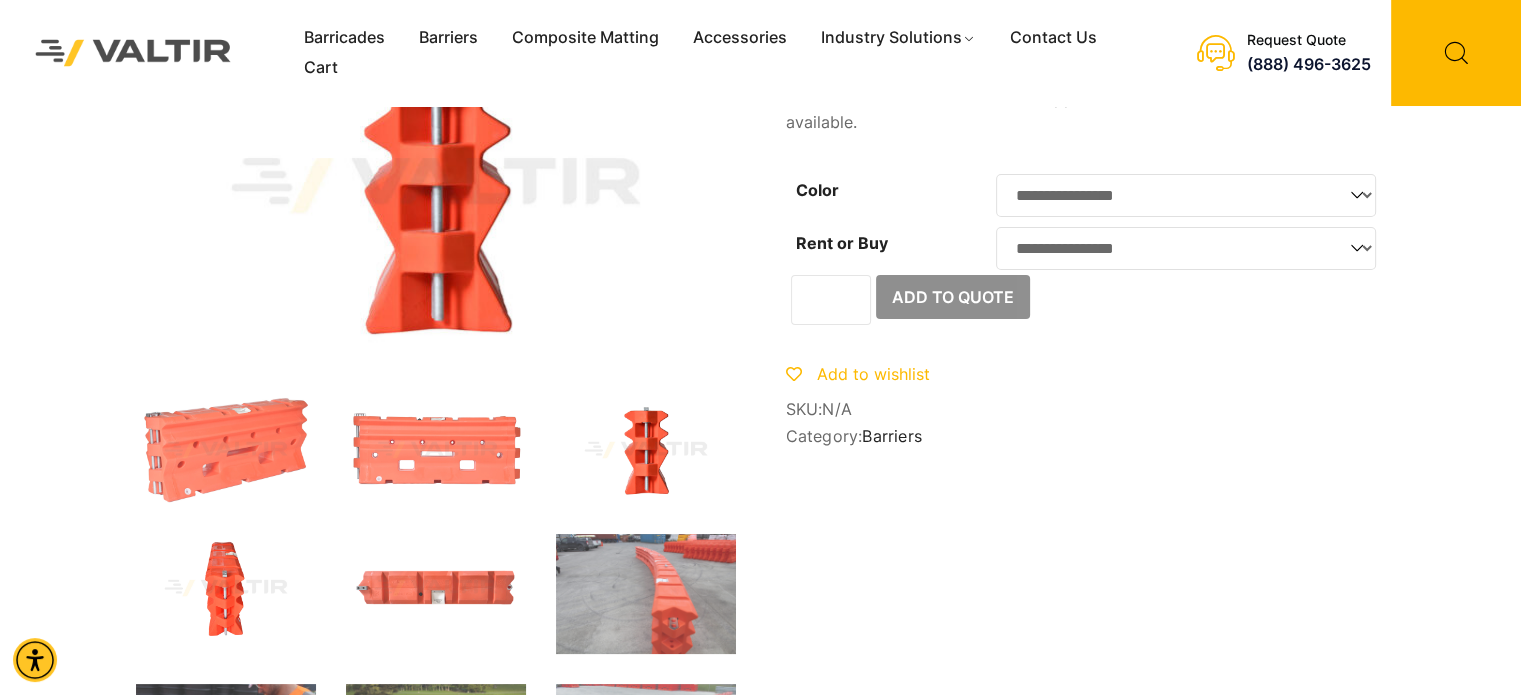 click at bounding box center [226, 588] 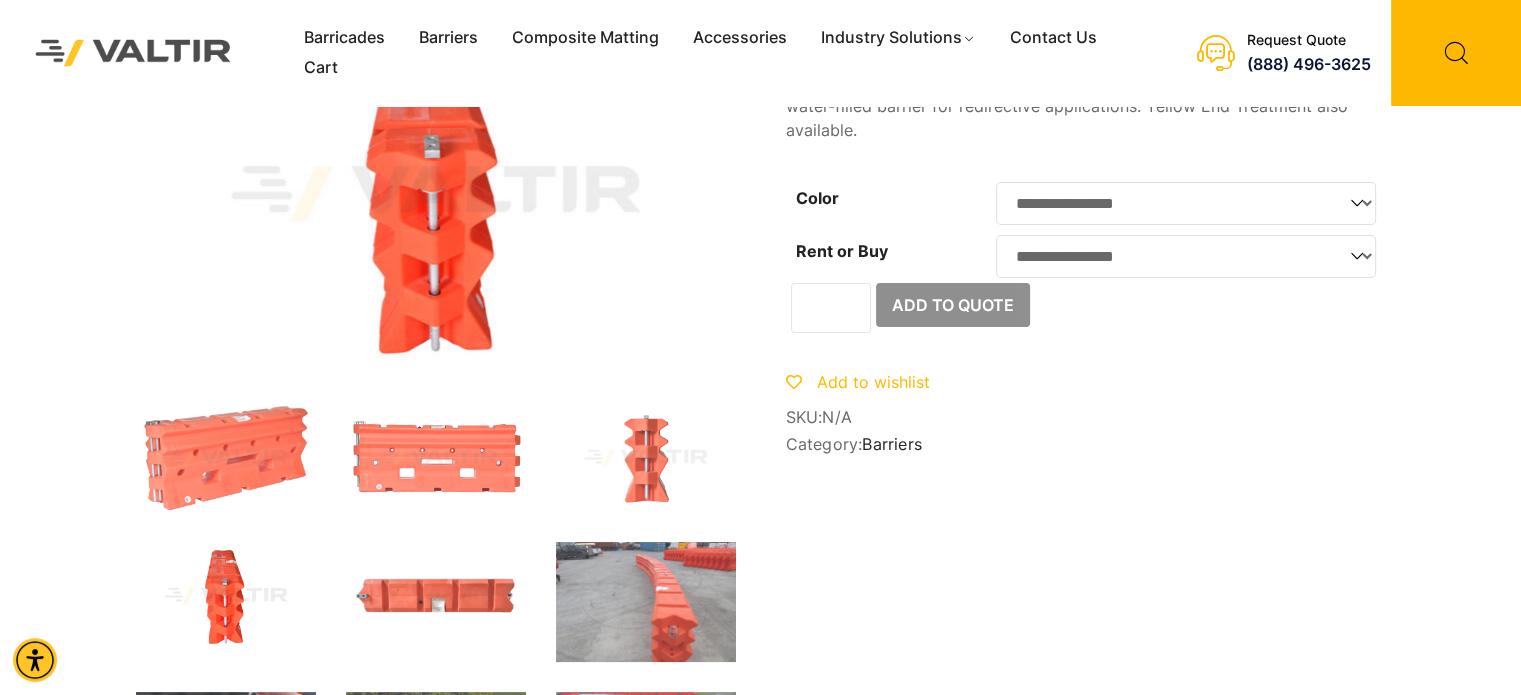scroll, scrollTop: 200, scrollLeft: 0, axis: vertical 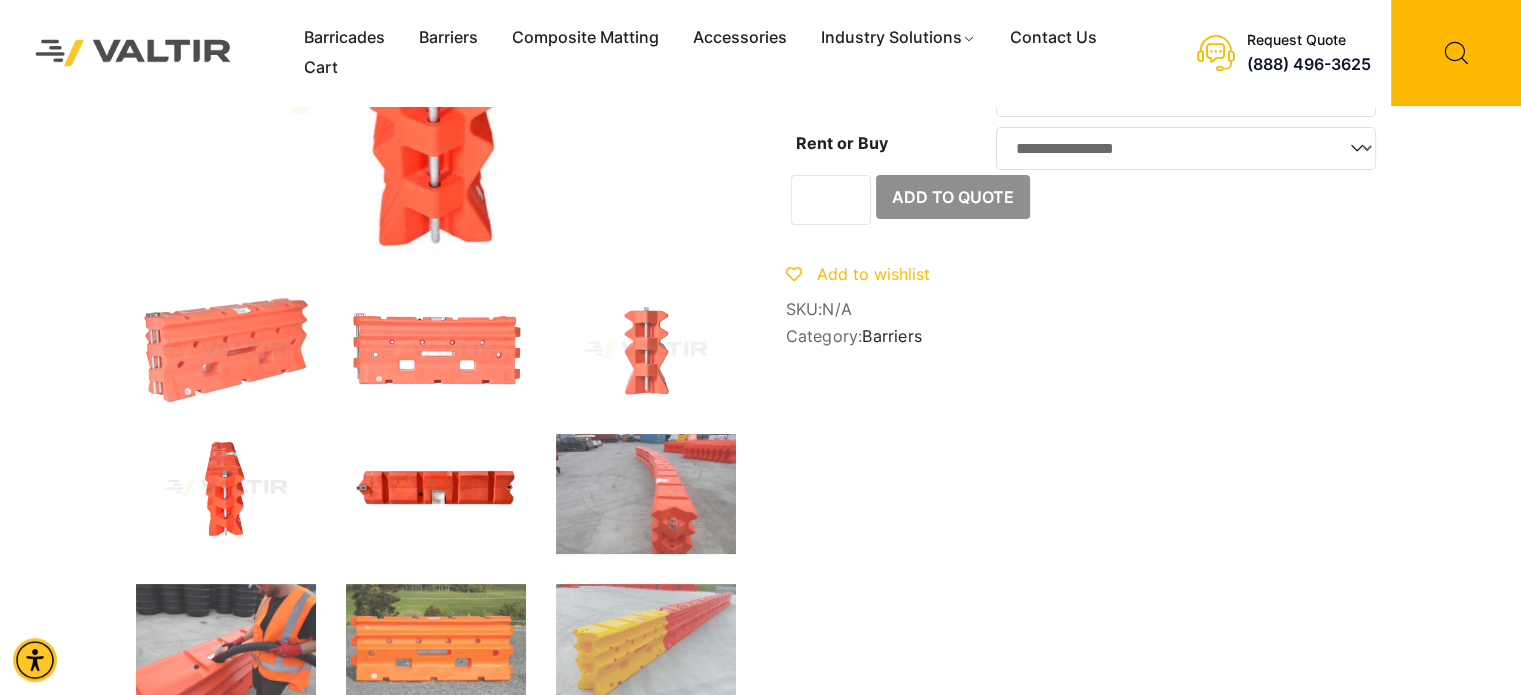 click at bounding box center [436, 488] 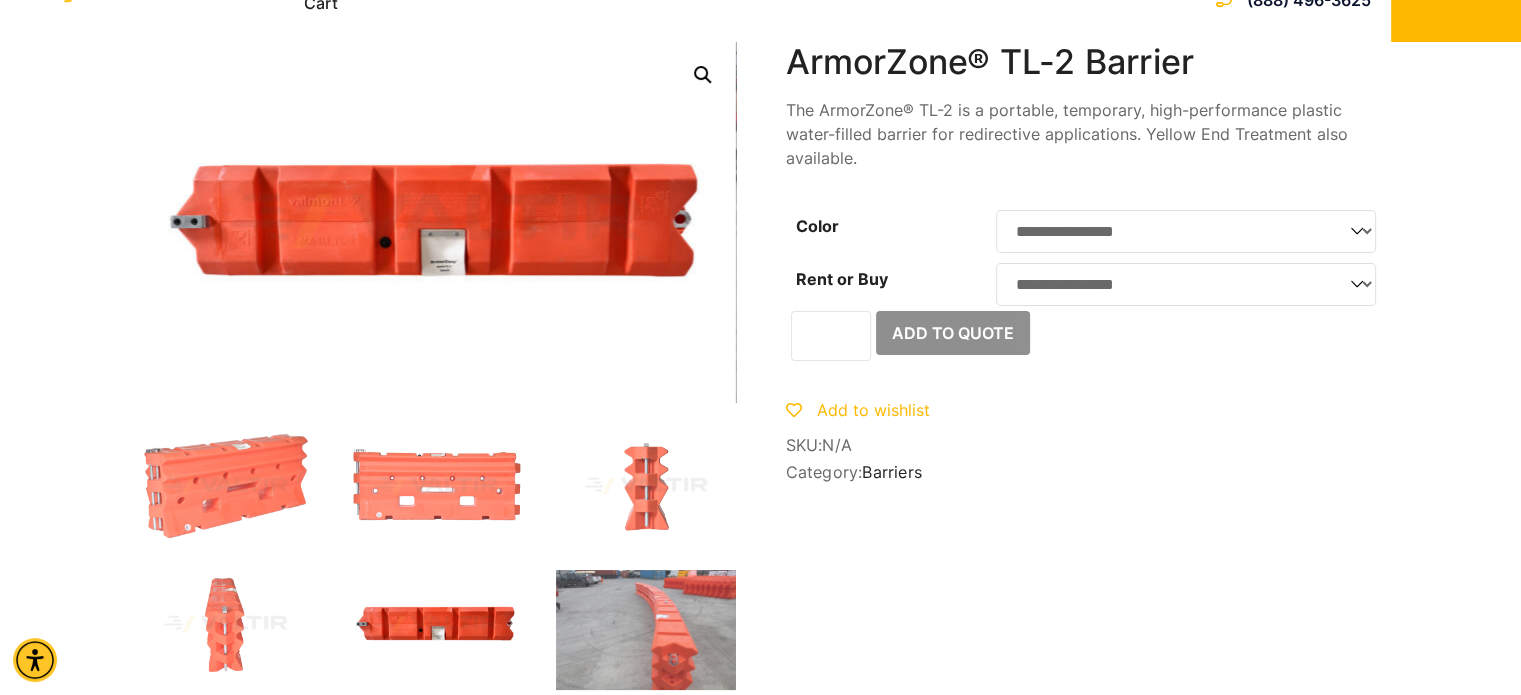 scroll, scrollTop: 0, scrollLeft: 0, axis: both 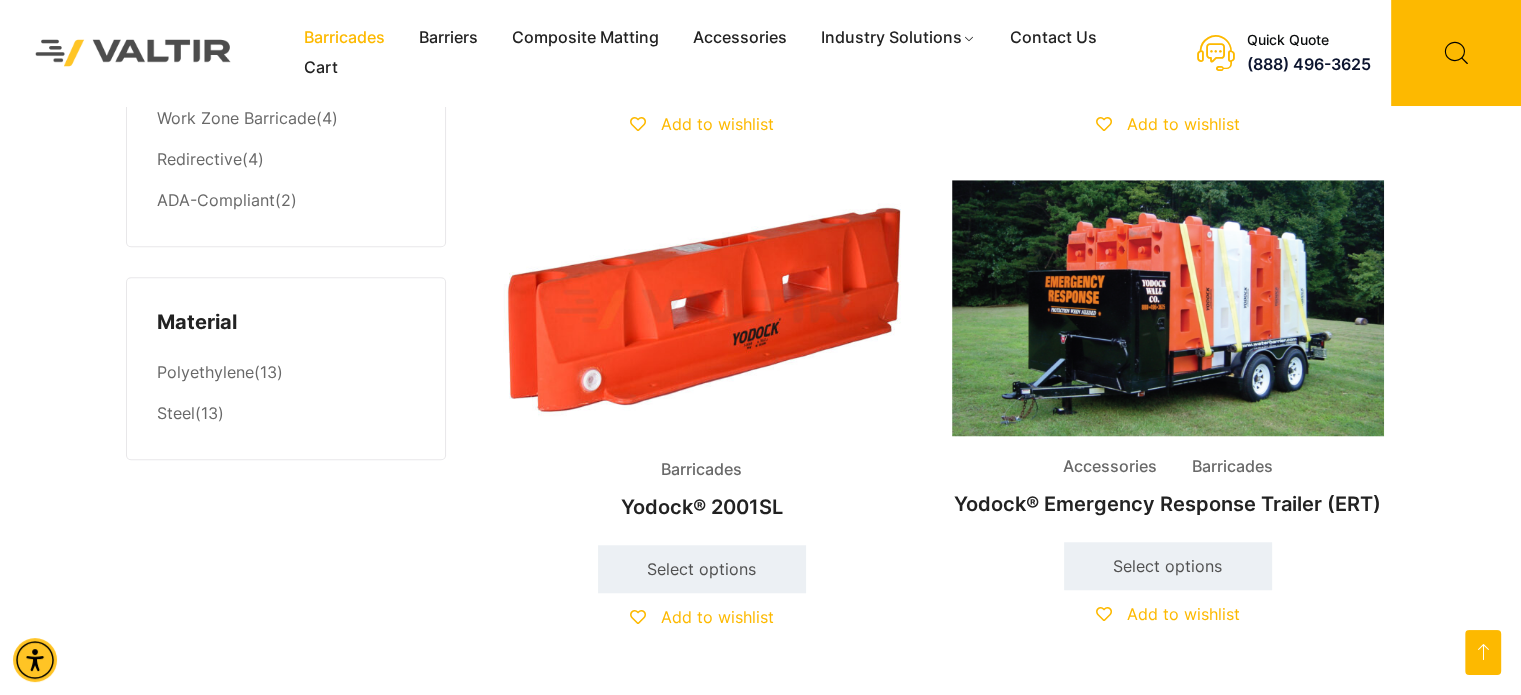 click at bounding box center (702, 309) 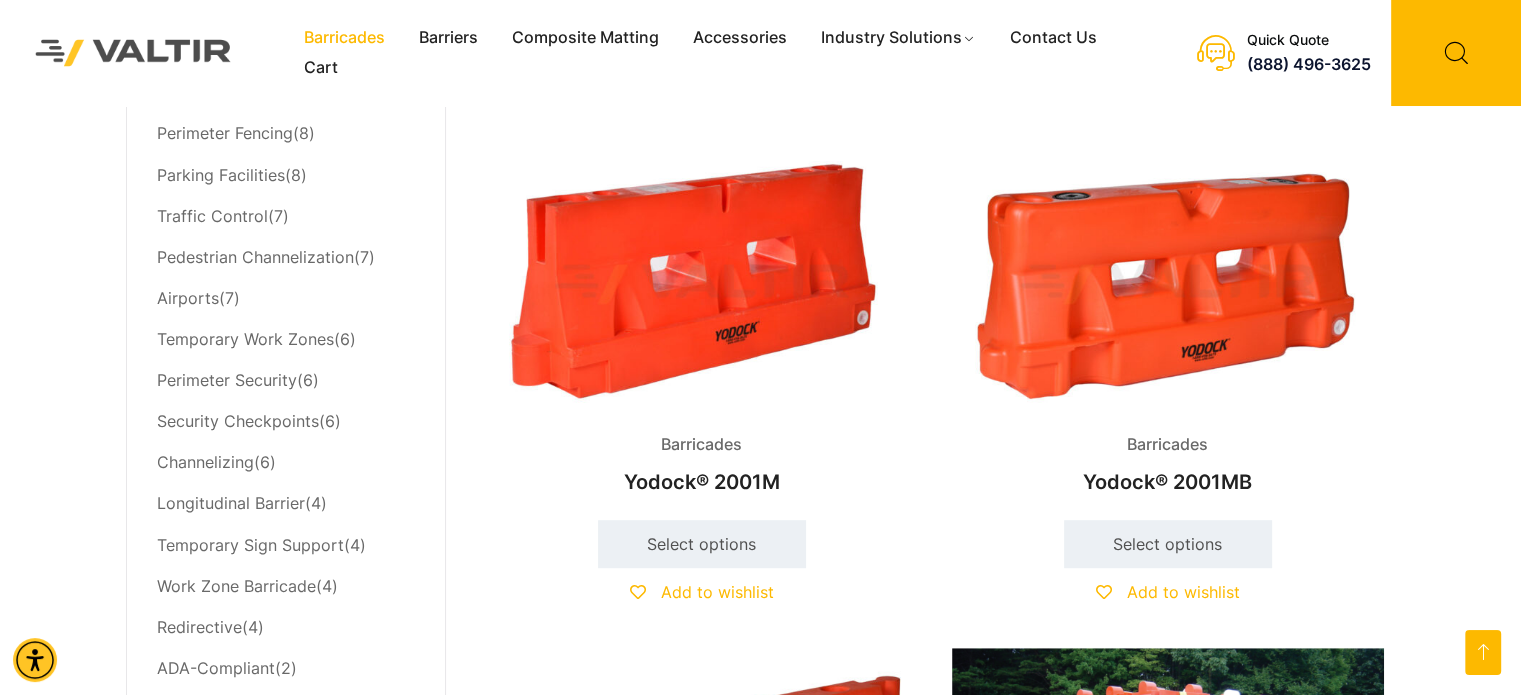scroll, scrollTop: 1000, scrollLeft: 0, axis: vertical 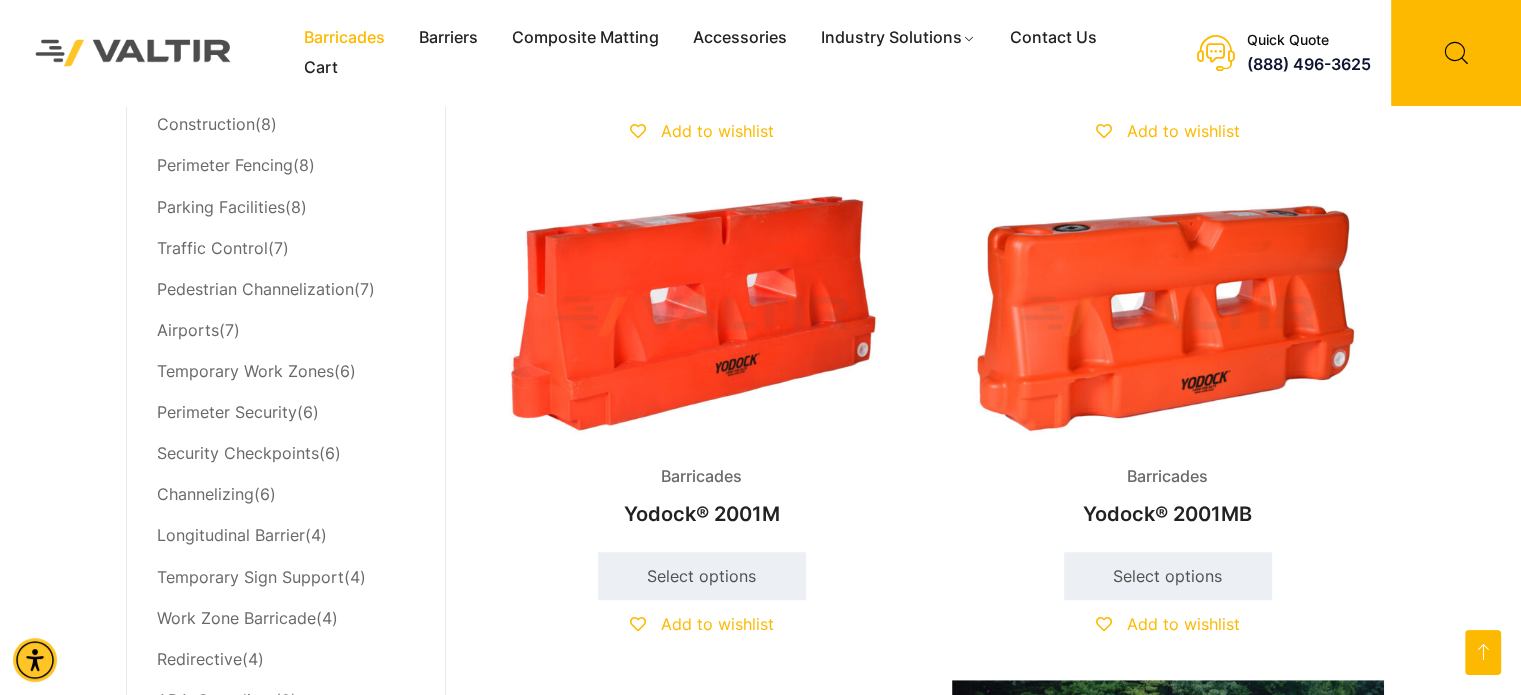 click at bounding box center (702, 316) 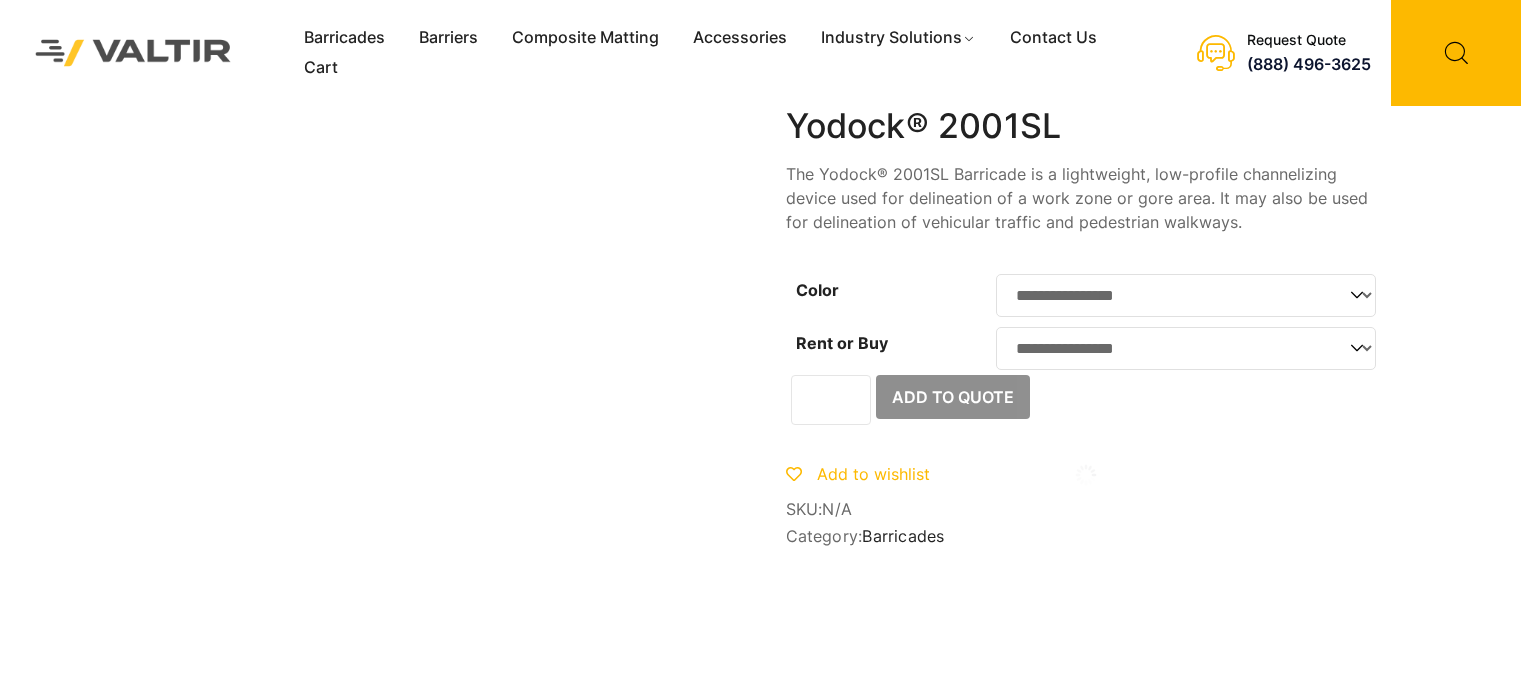 scroll, scrollTop: 0, scrollLeft: 0, axis: both 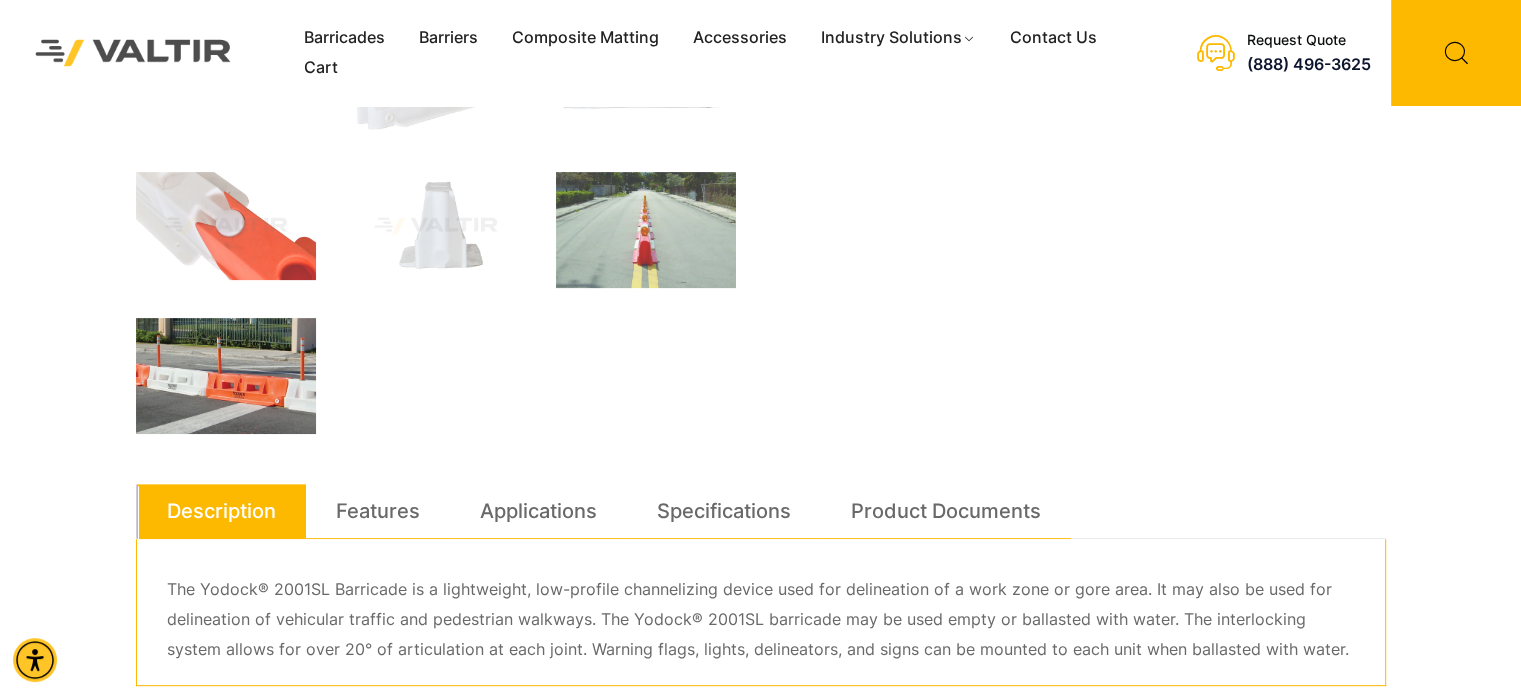 click at bounding box center (226, 376) 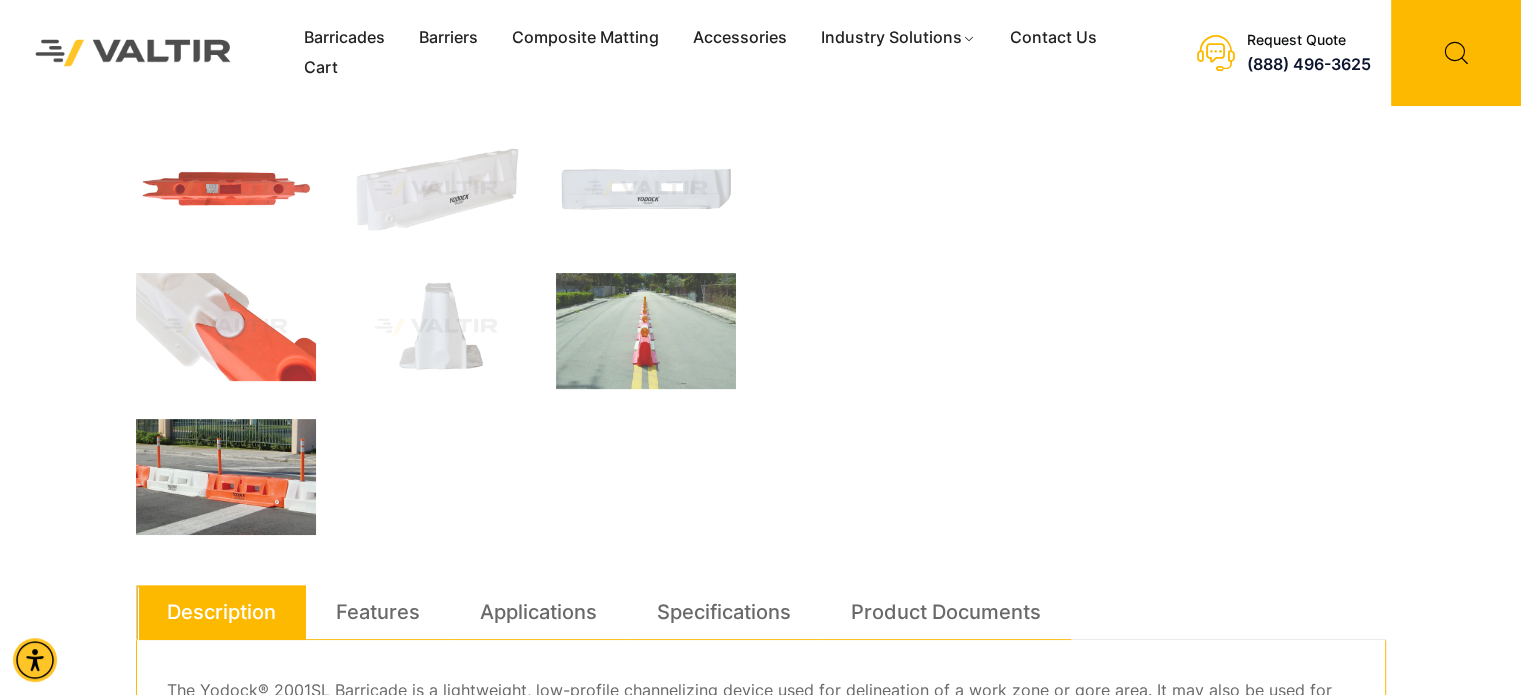 scroll, scrollTop: 727, scrollLeft: 0, axis: vertical 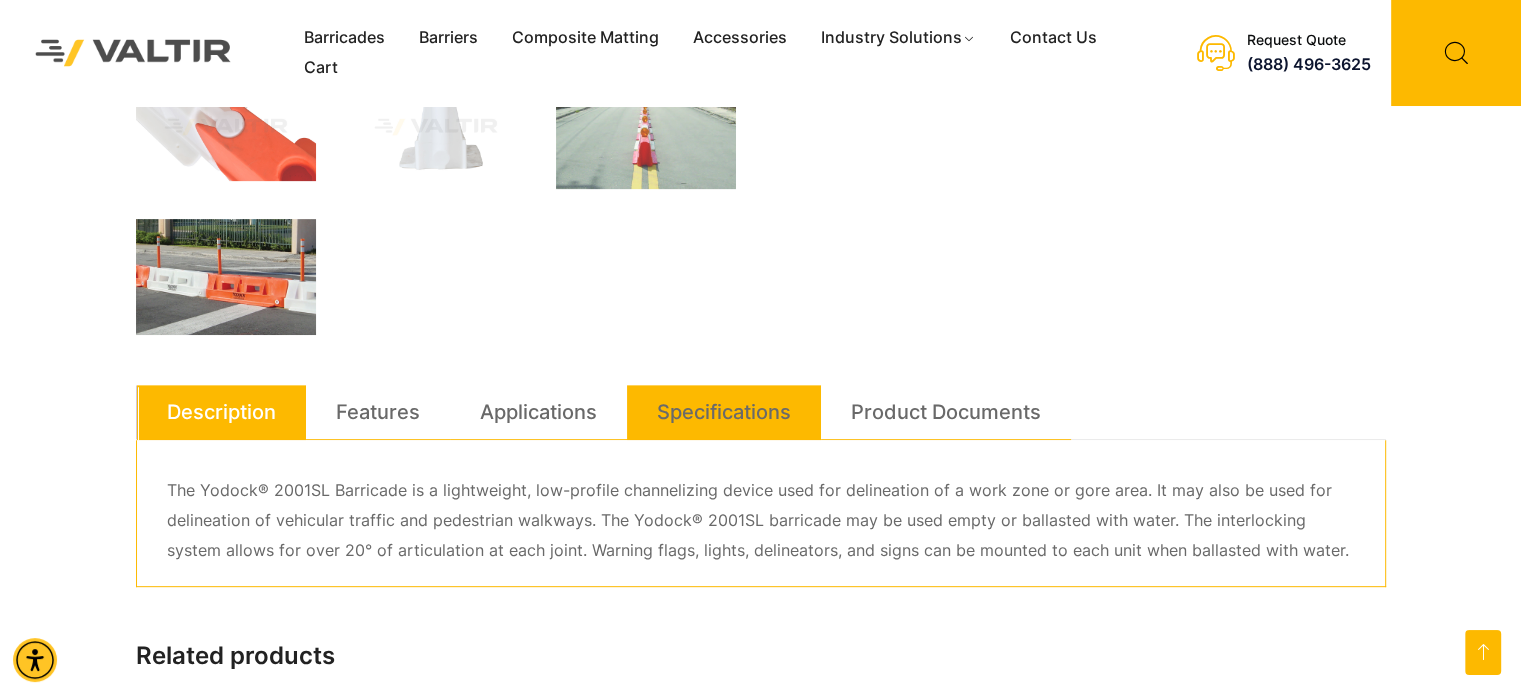 click on "Specifications" at bounding box center [724, 412] 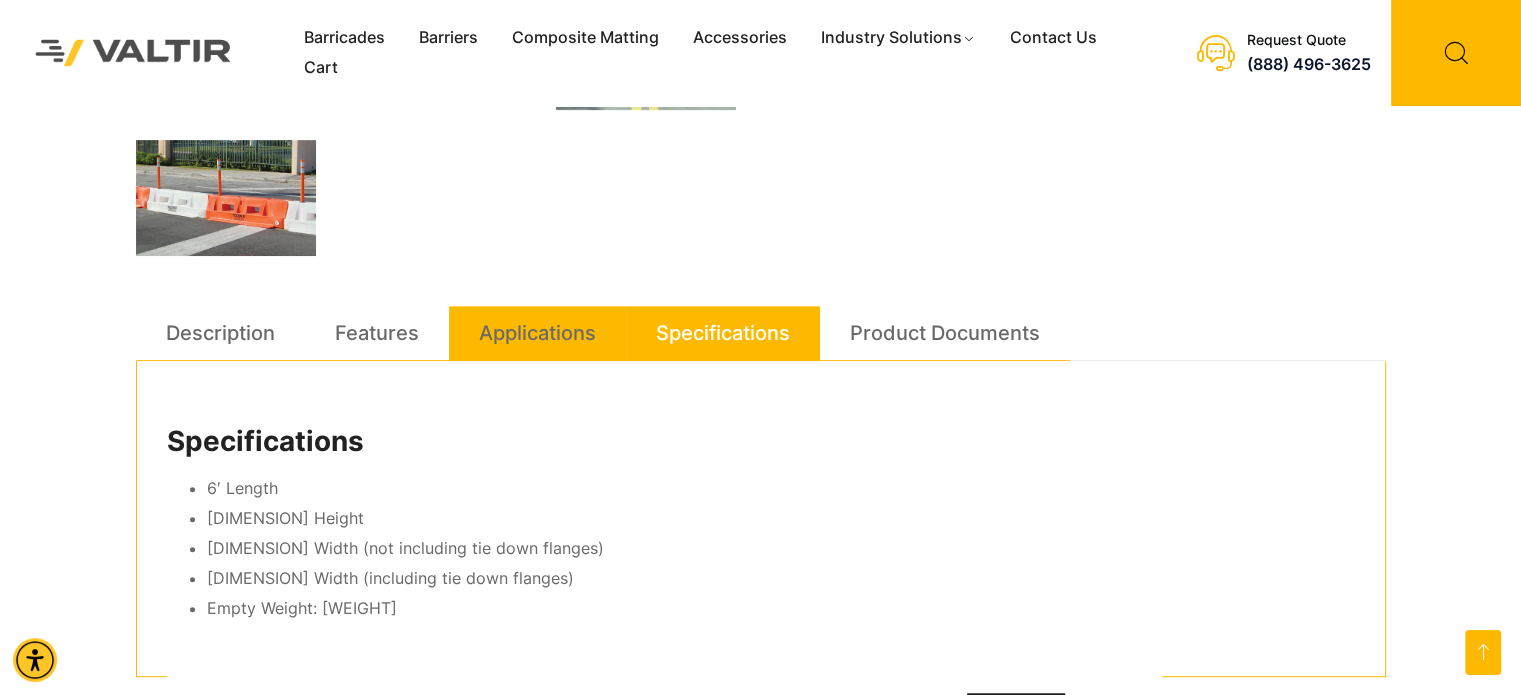 scroll, scrollTop: 927, scrollLeft: 0, axis: vertical 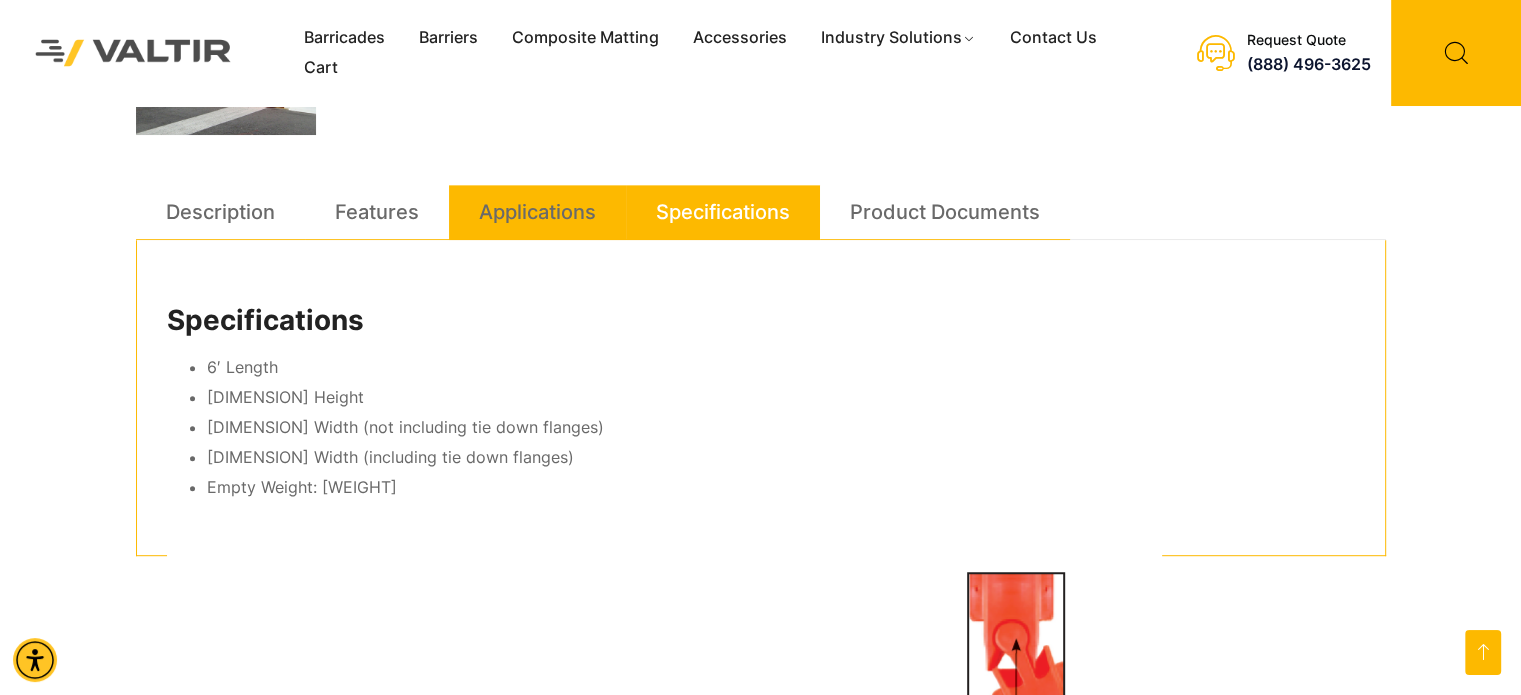 click on "Applications" at bounding box center (537, 212) 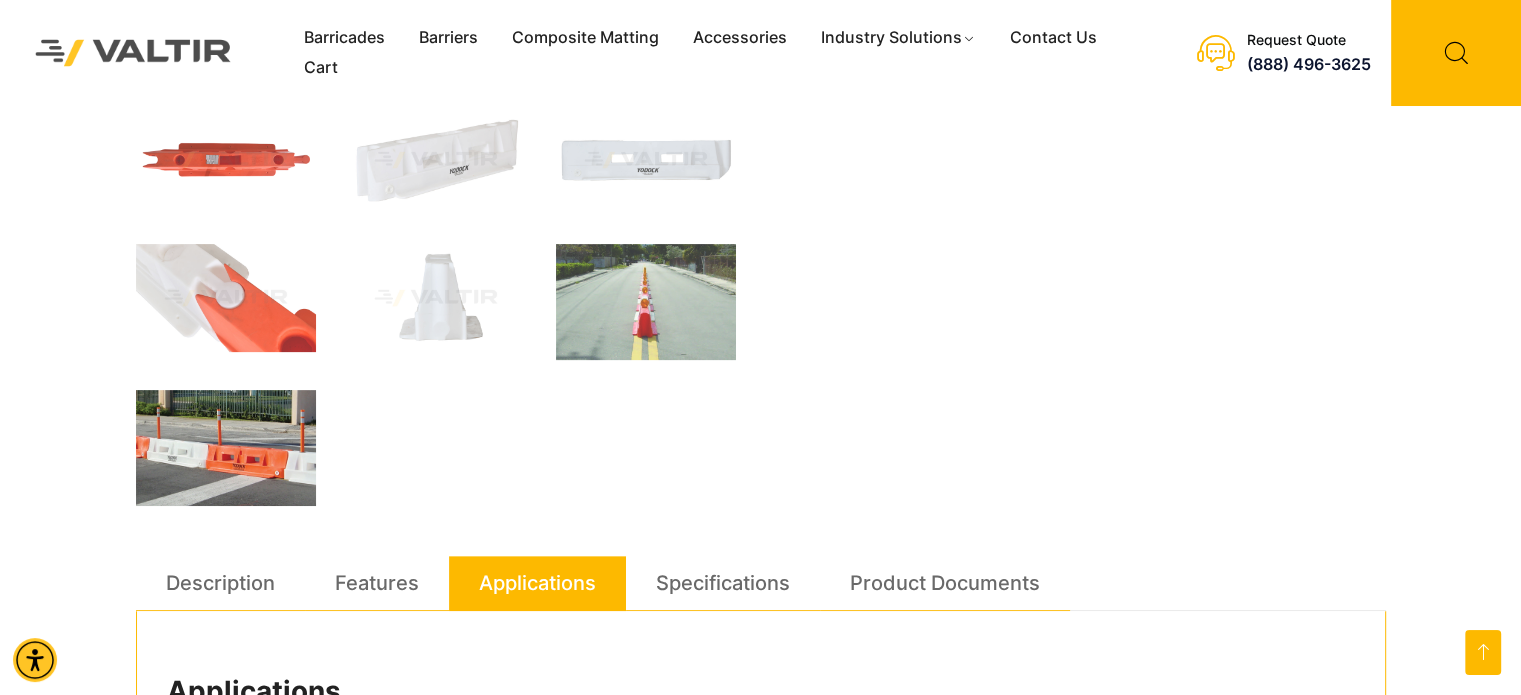 scroll, scrollTop: 427, scrollLeft: 0, axis: vertical 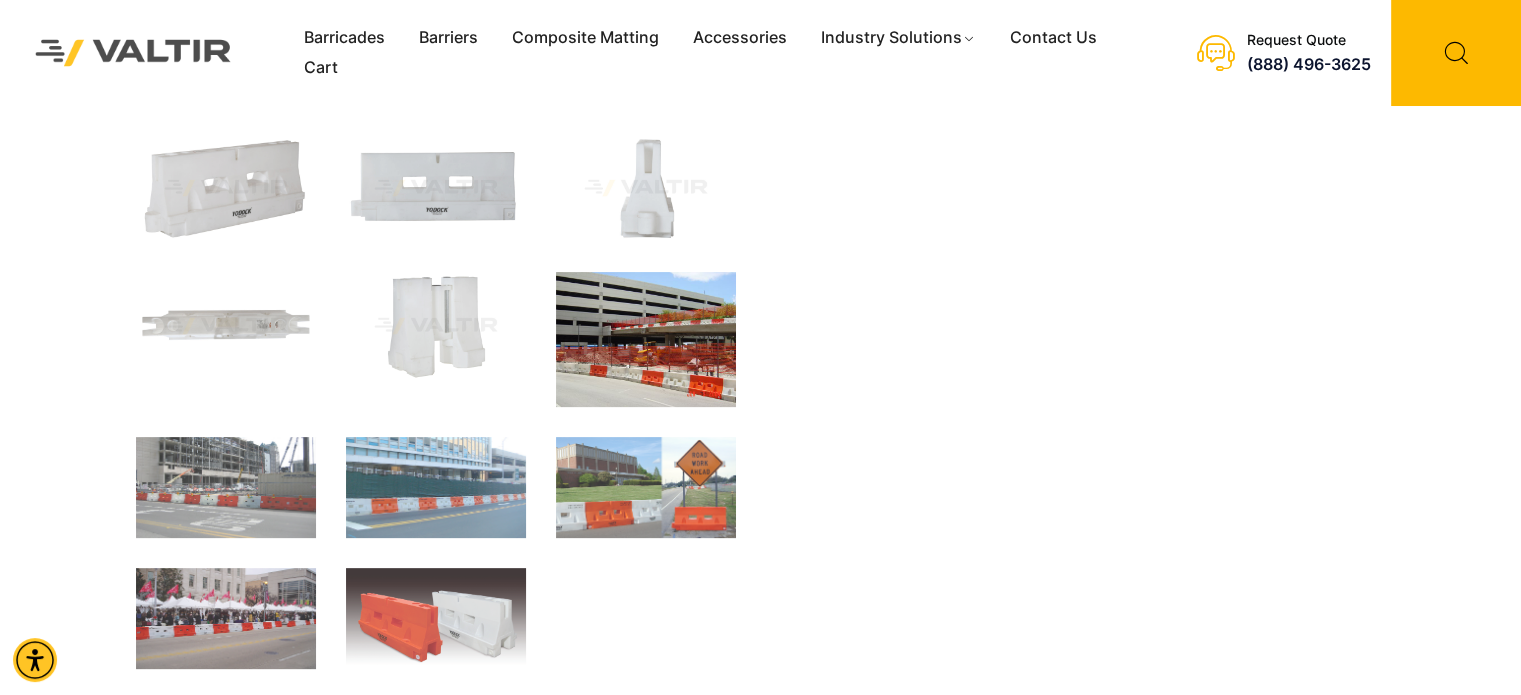 click at bounding box center (646, 339) 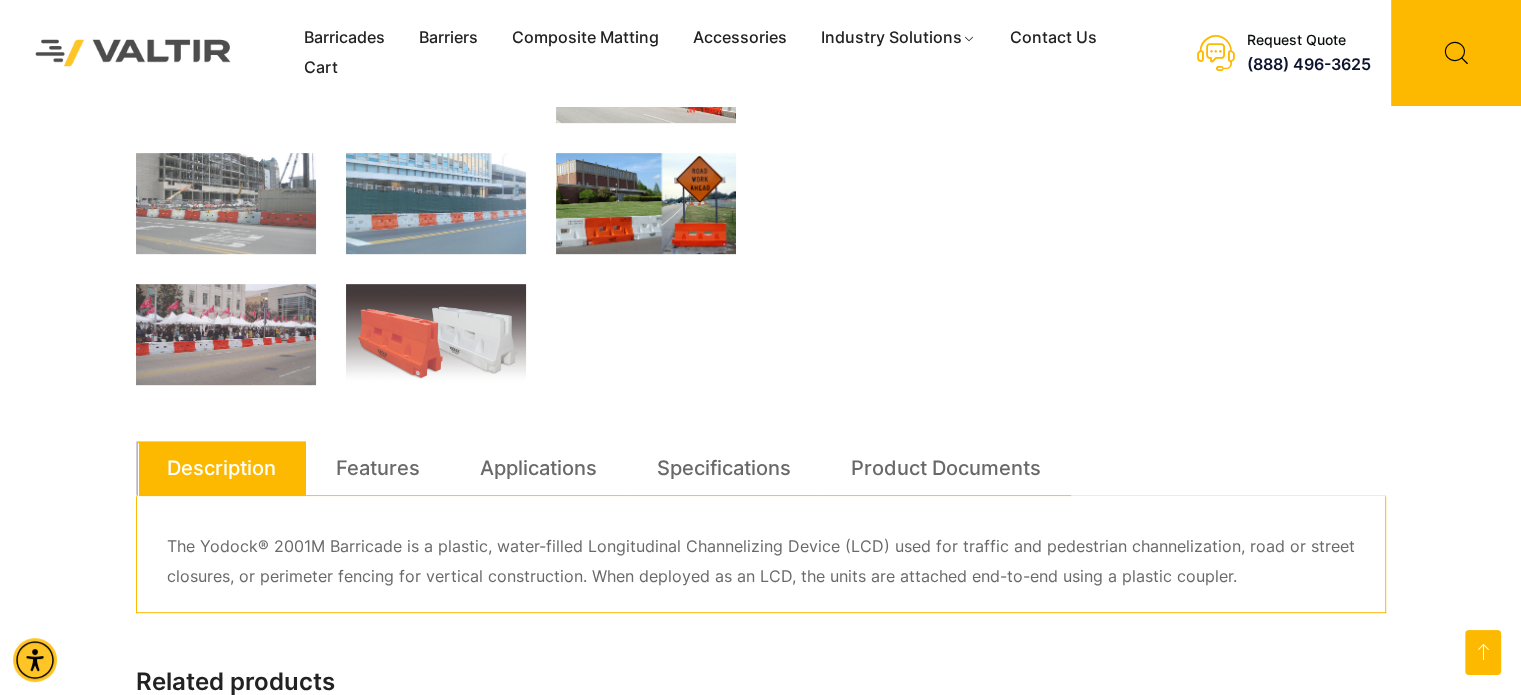 scroll, scrollTop: 990, scrollLeft: 0, axis: vertical 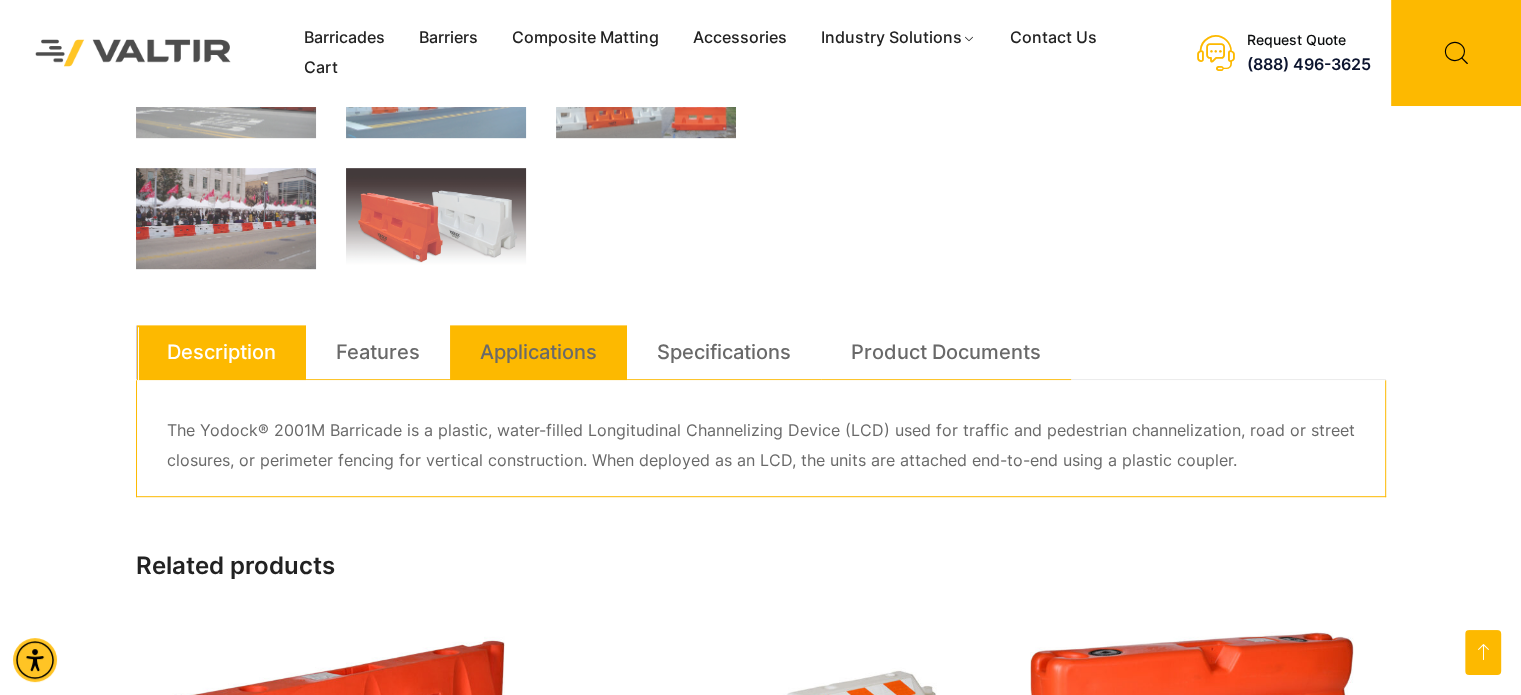 click on "Applications" at bounding box center [538, 352] 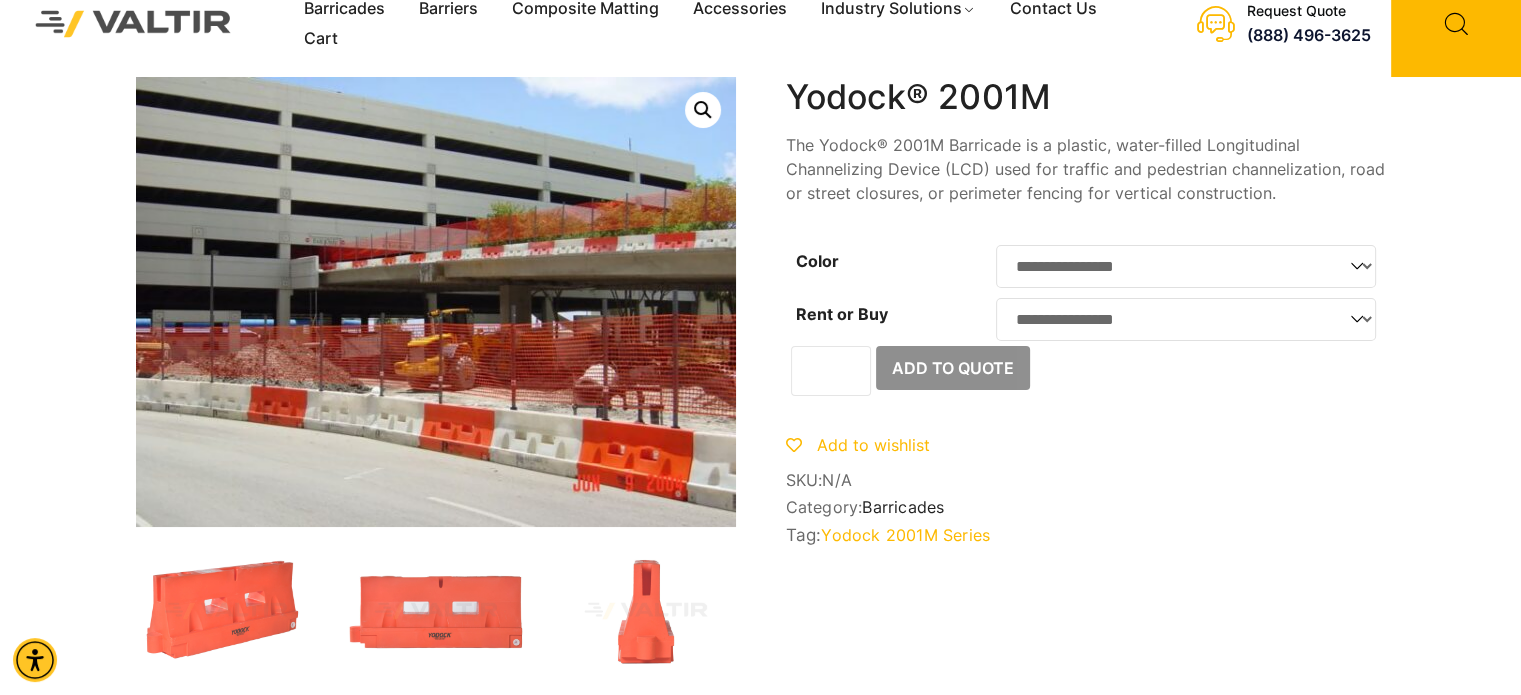 scroll, scrollTop: 0, scrollLeft: 0, axis: both 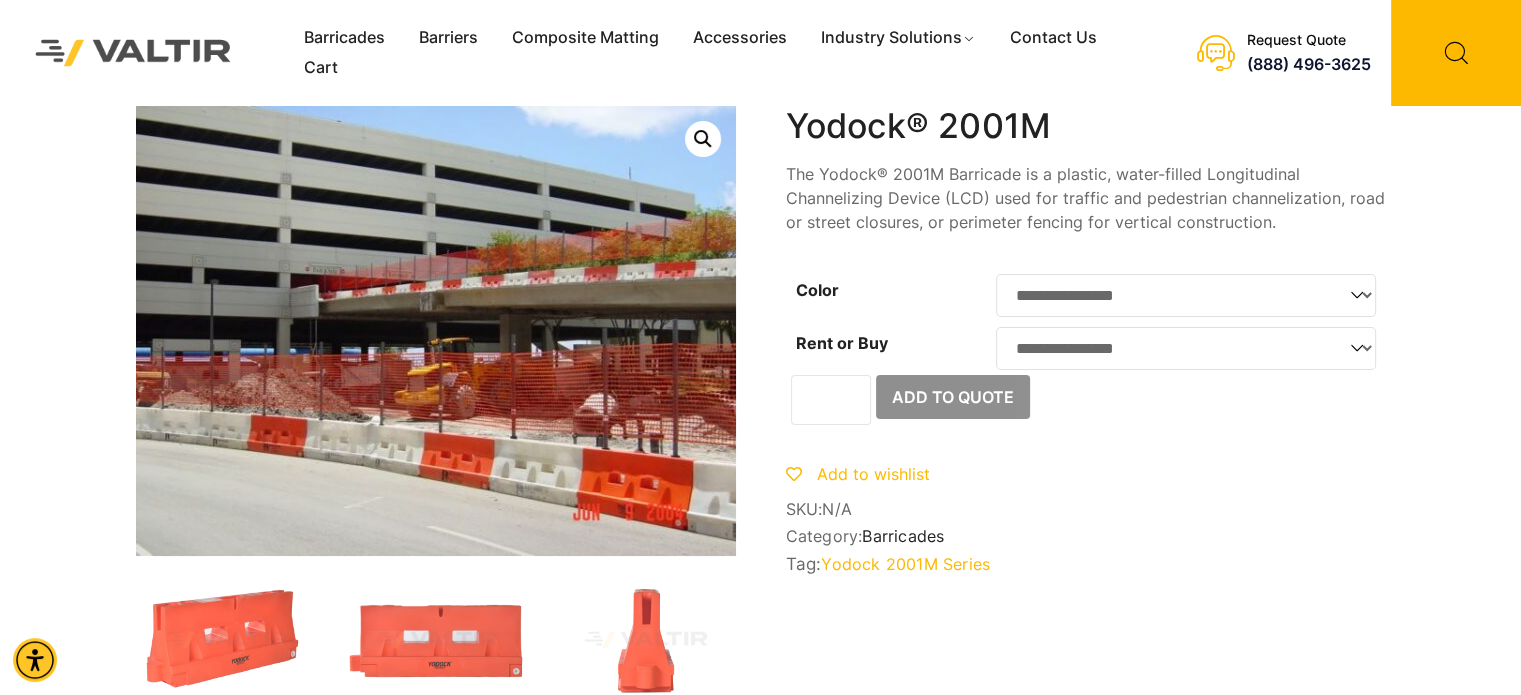 click on "**********" 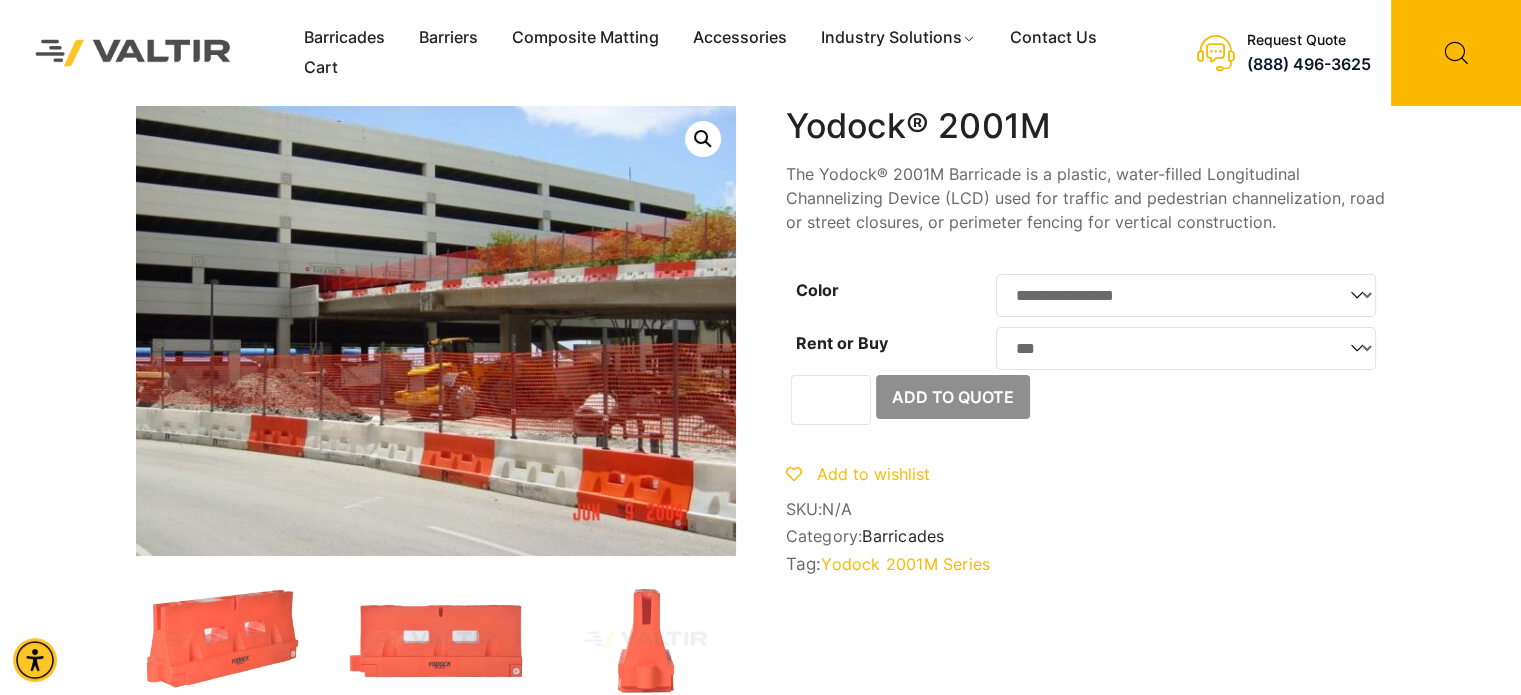 click on "**********" 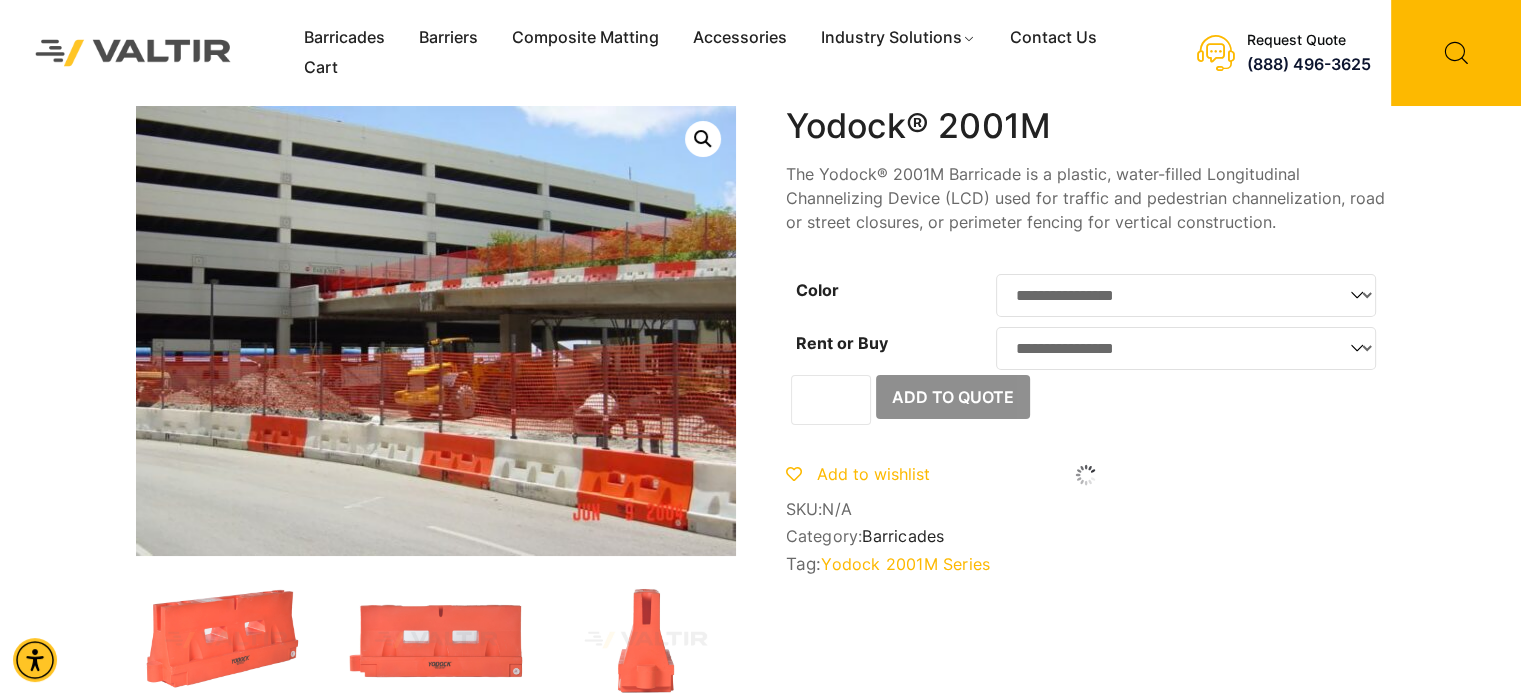 select on "***" 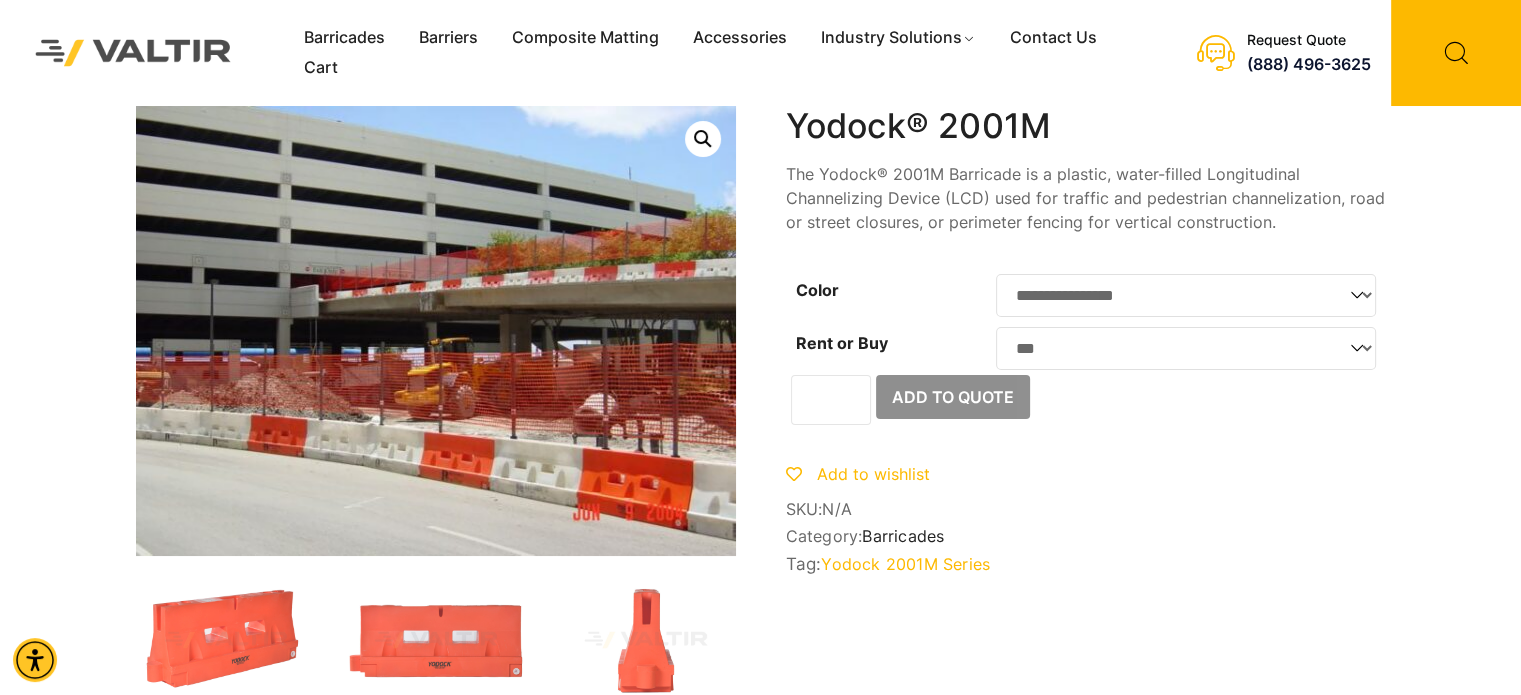 click on "**********" 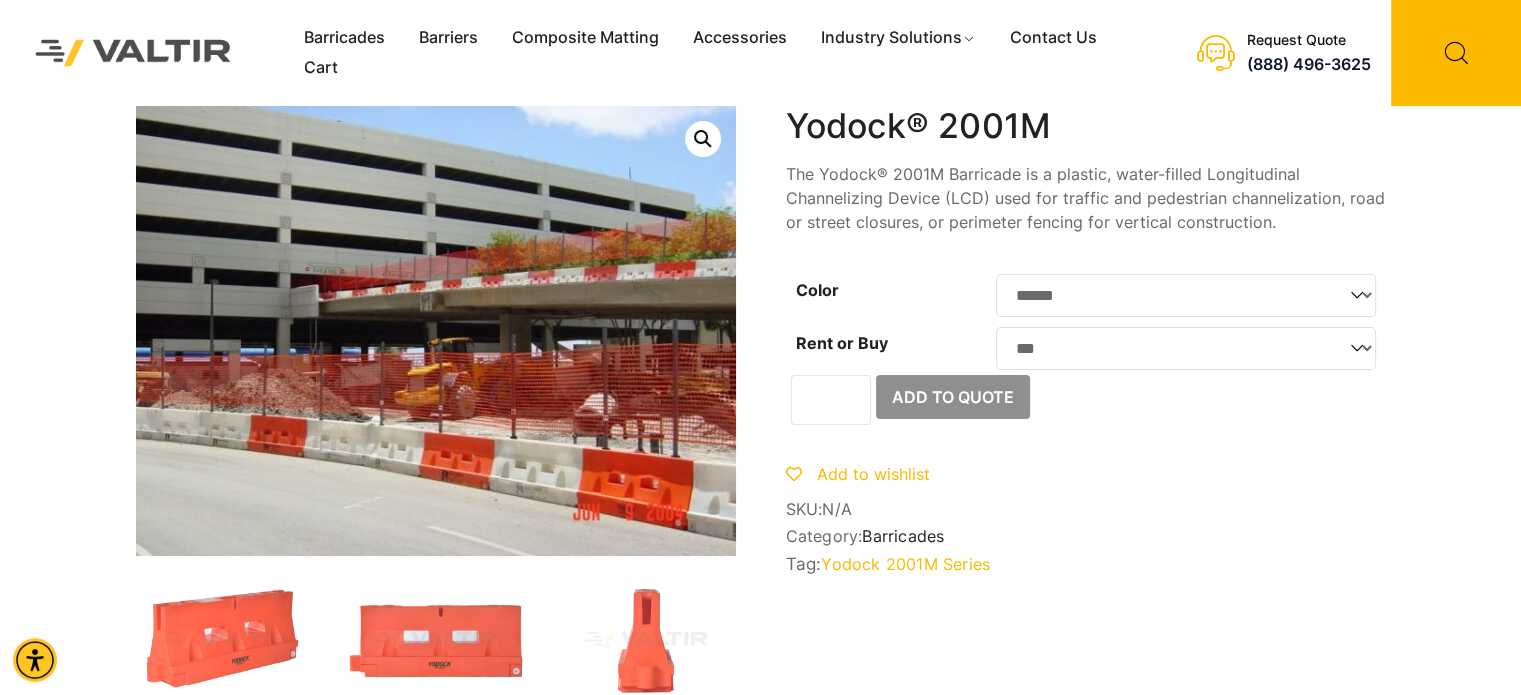 click on "**********" 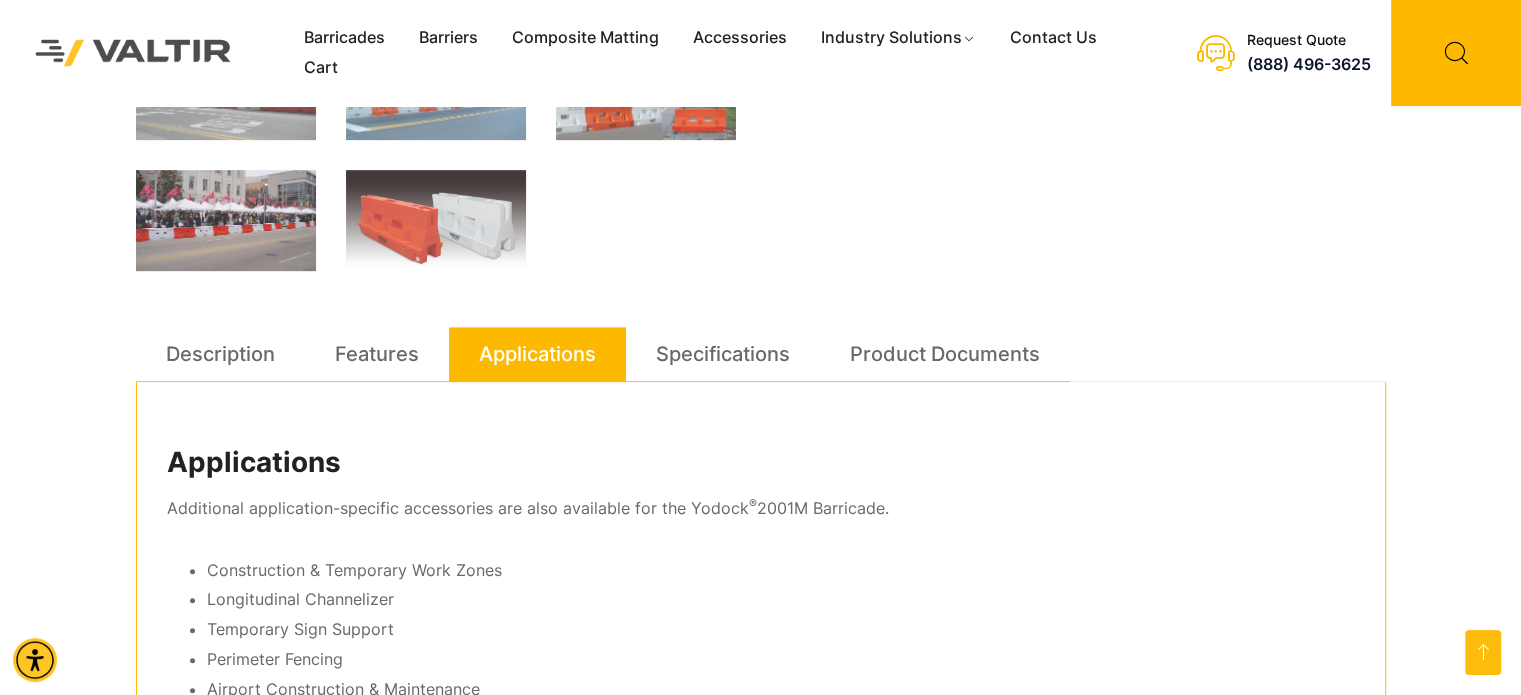 scroll, scrollTop: 900, scrollLeft: 0, axis: vertical 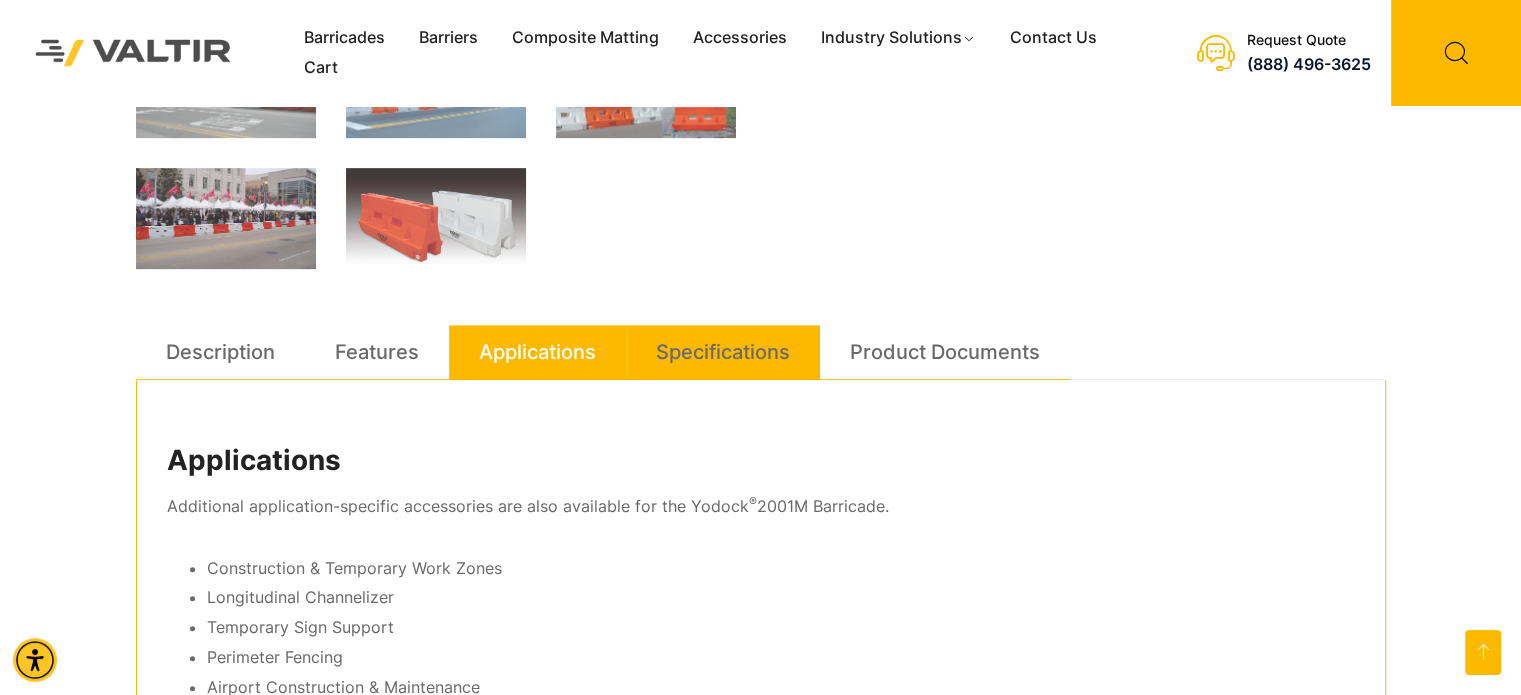 click on "Specifications" at bounding box center [723, 352] 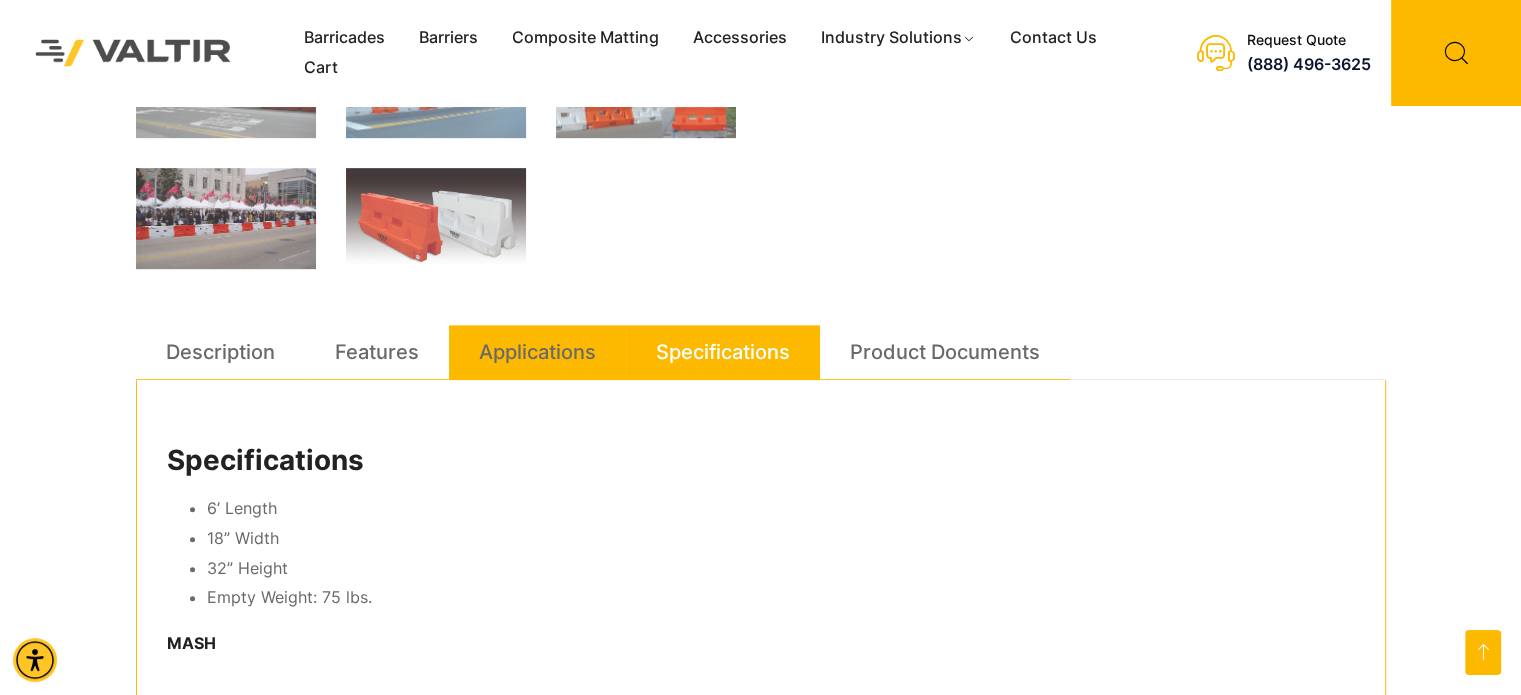 click on "Applications" at bounding box center (537, 352) 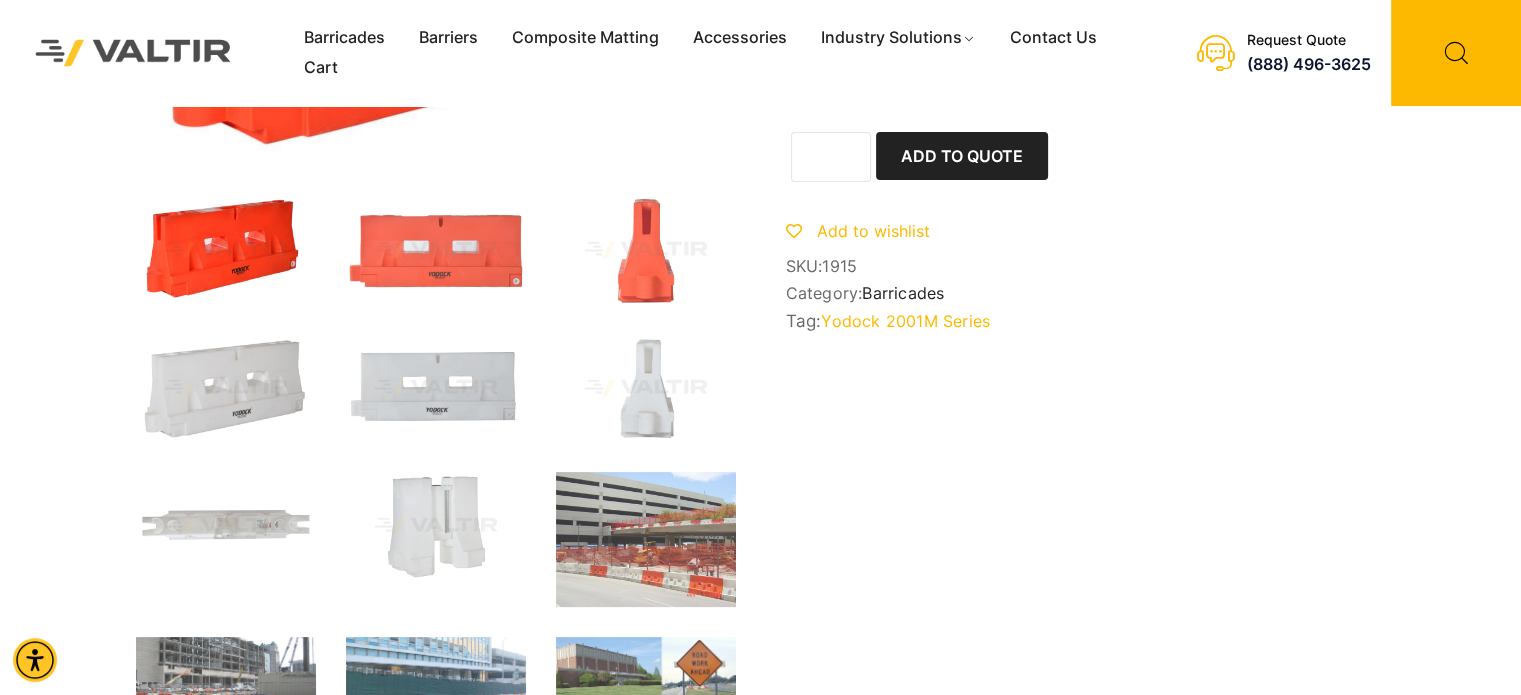 scroll, scrollTop: 100, scrollLeft: 0, axis: vertical 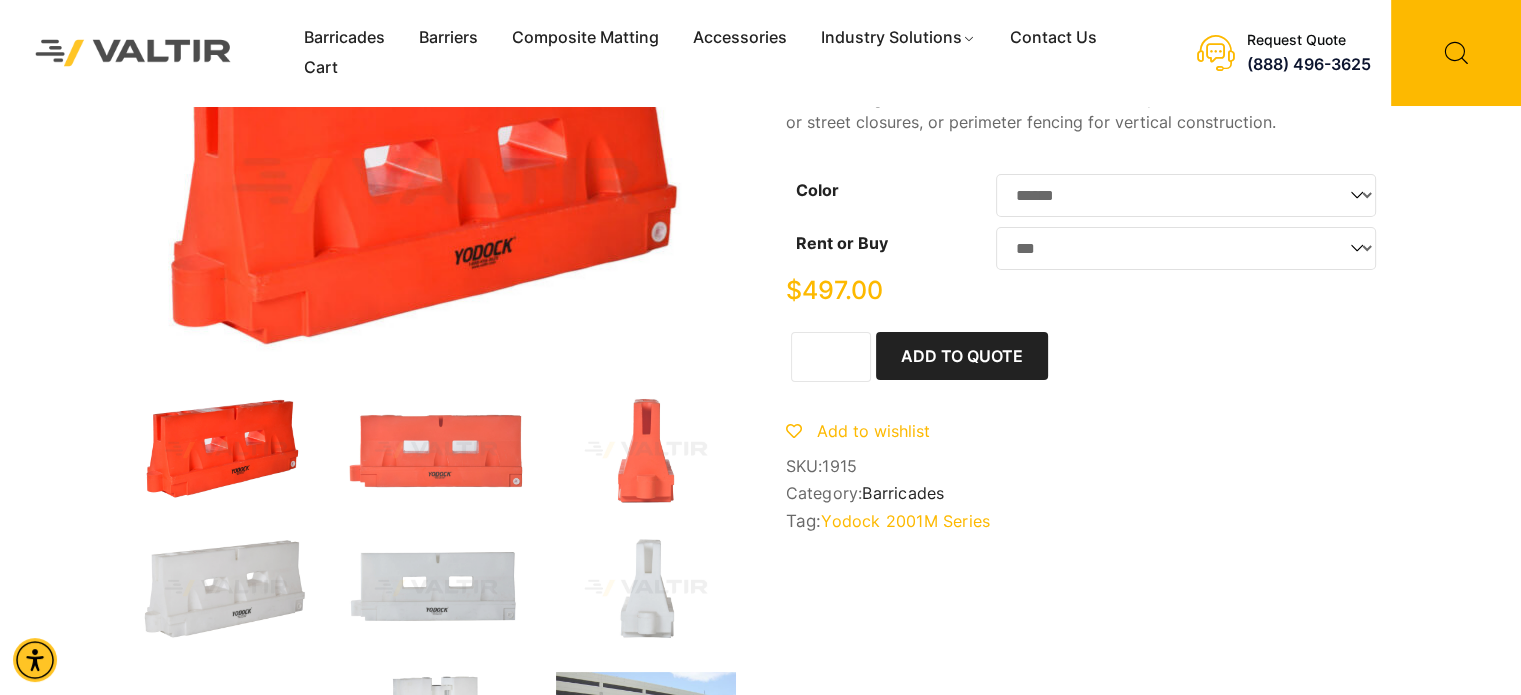 click on "*" 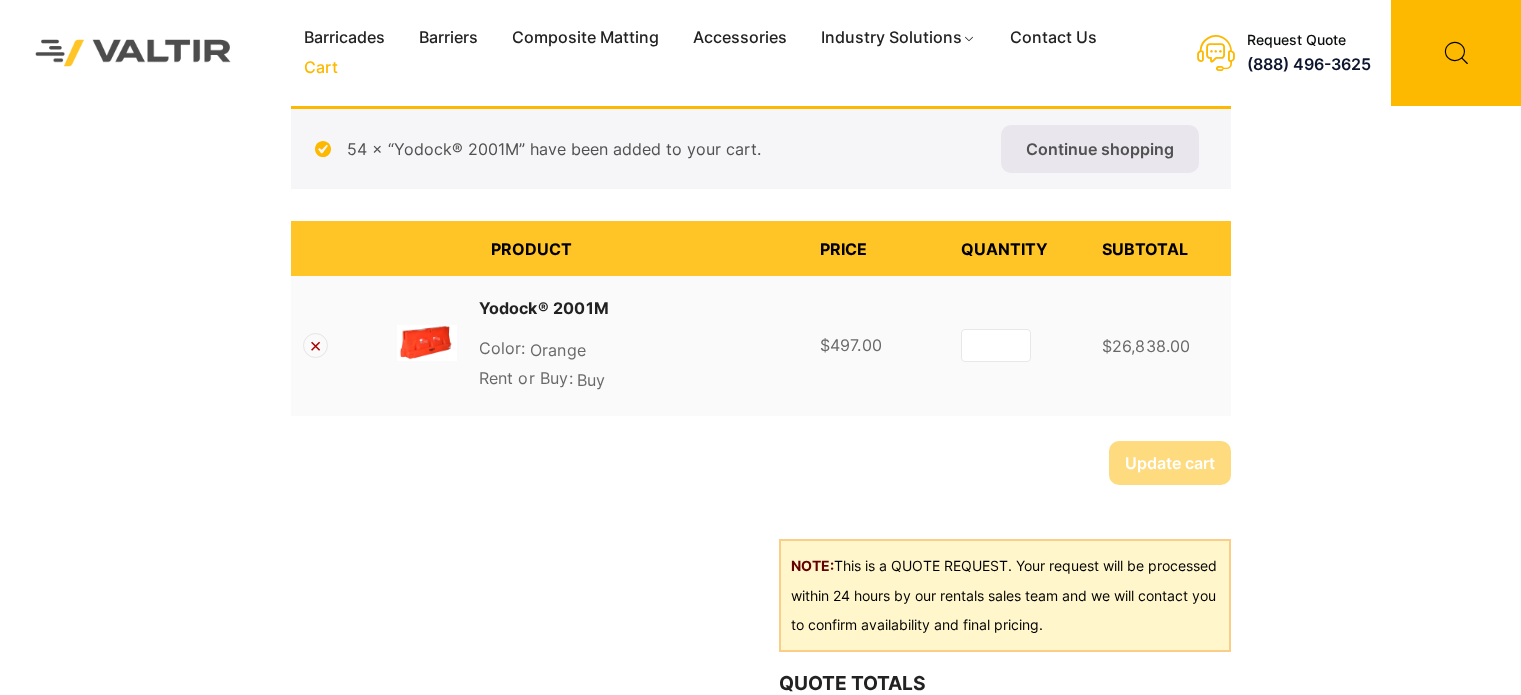 scroll, scrollTop: 0, scrollLeft: 0, axis: both 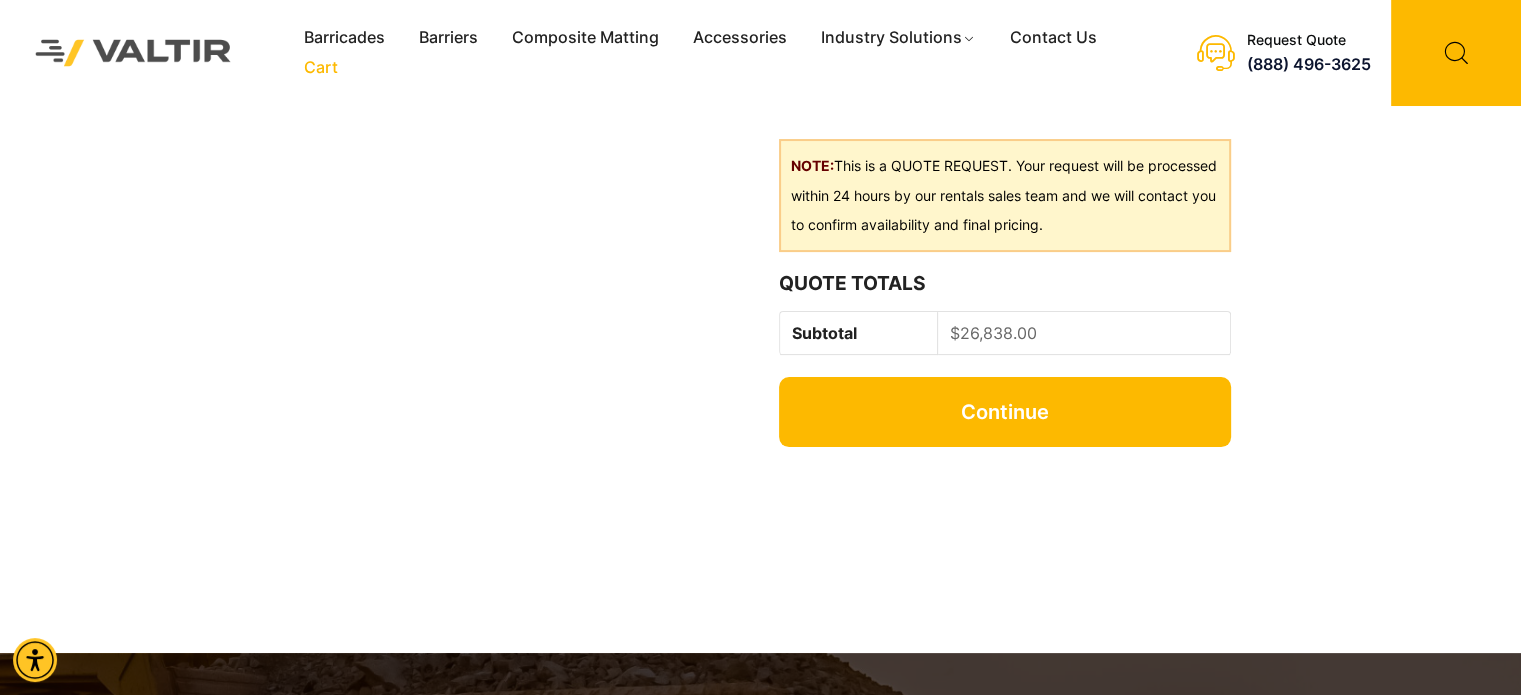 click on "Continue" at bounding box center [1004, 412] 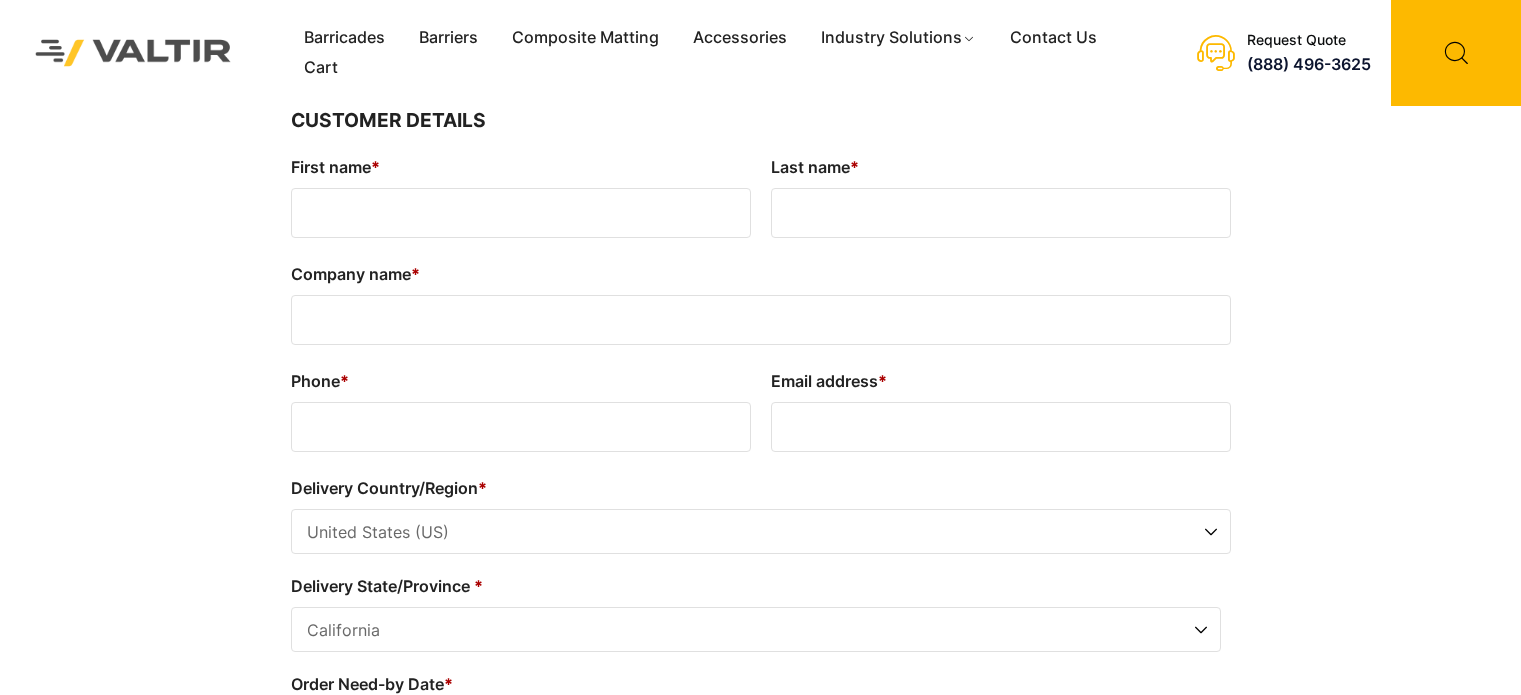 select on "**" 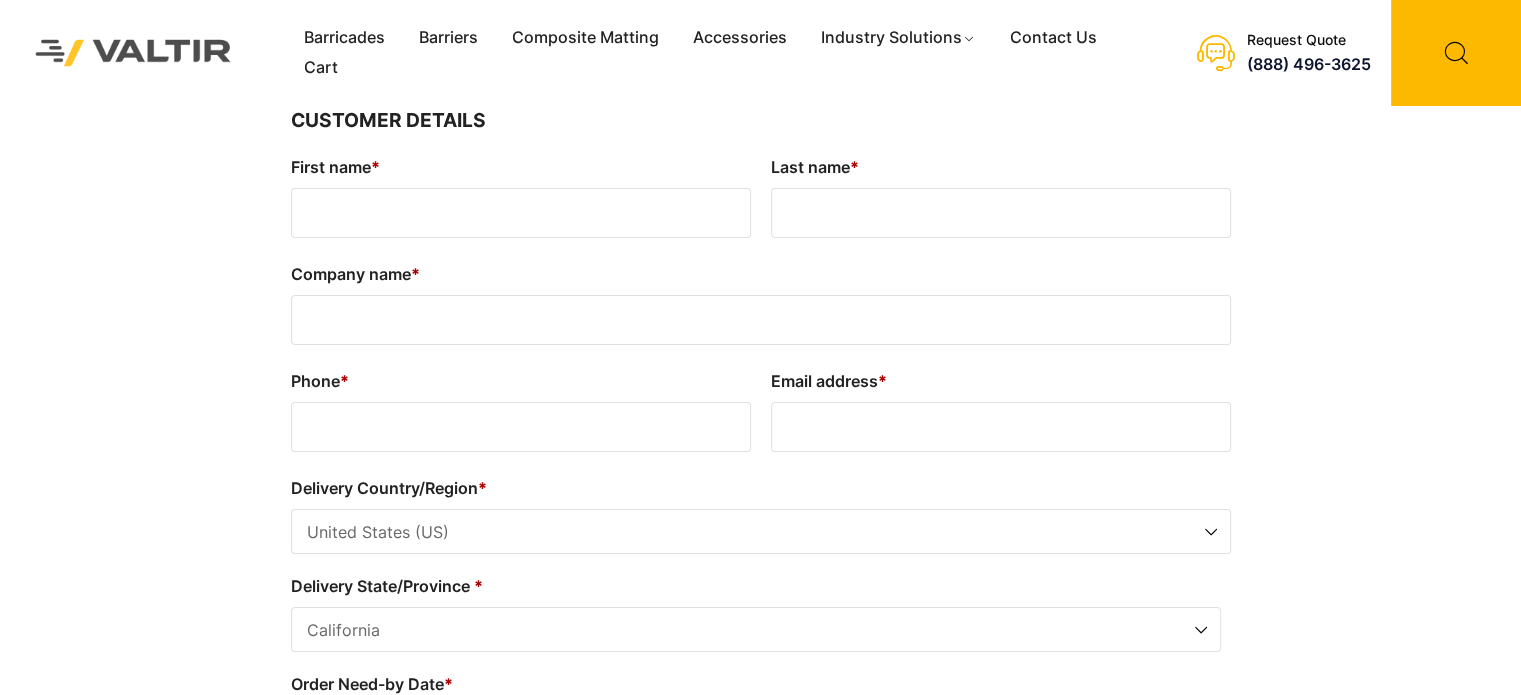 scroll, scrollTop: 0, scrollLeft: 0, axis: both 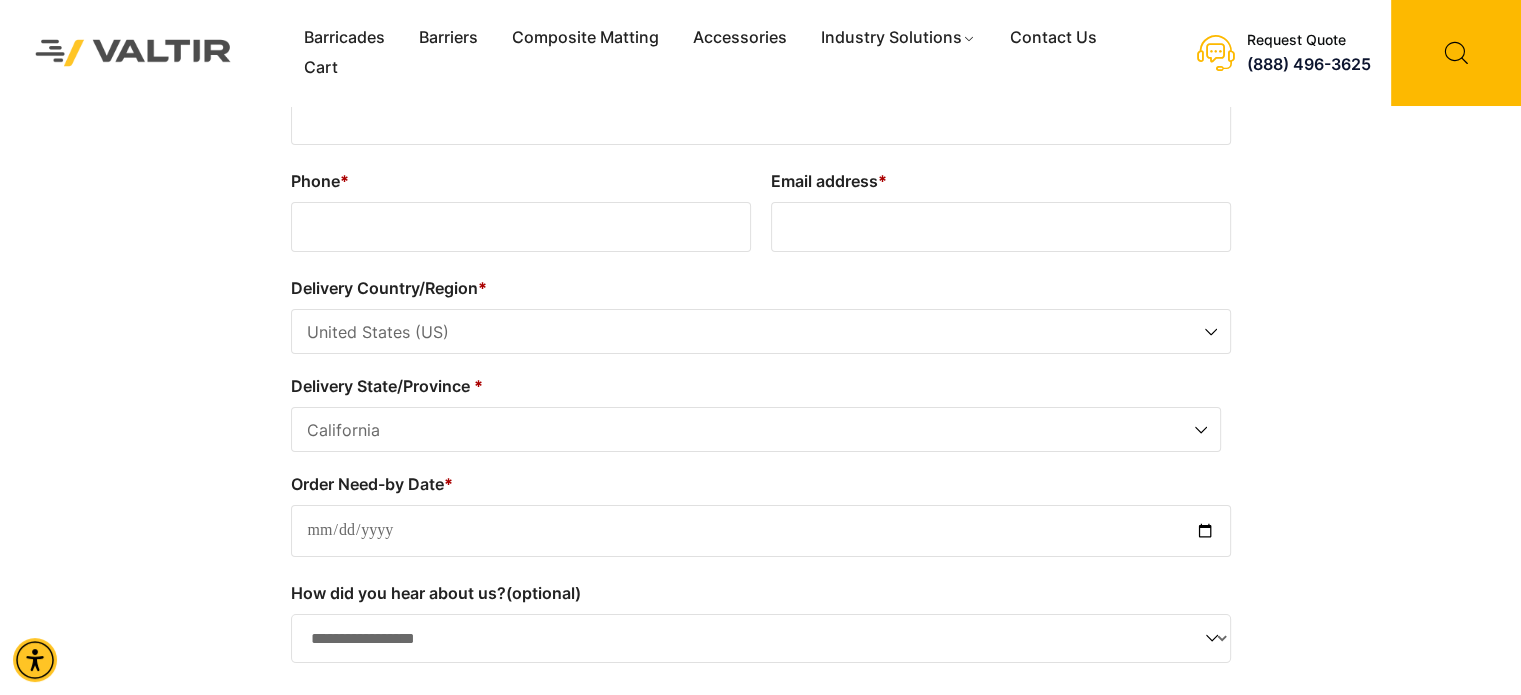 click on "United States (US)" at bounding box center (761, 332) 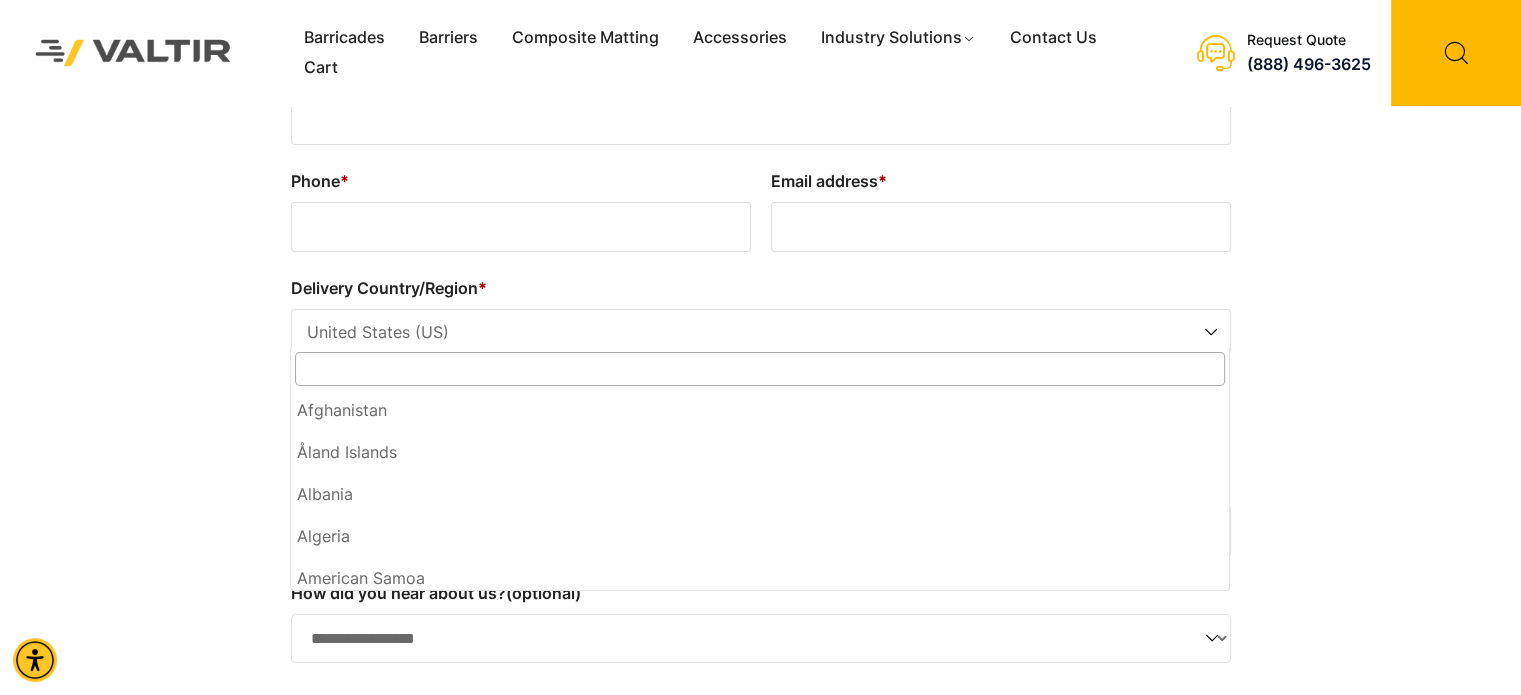 scroll, scrollTop: 9726, scrollLeft: 0, axis: vertical 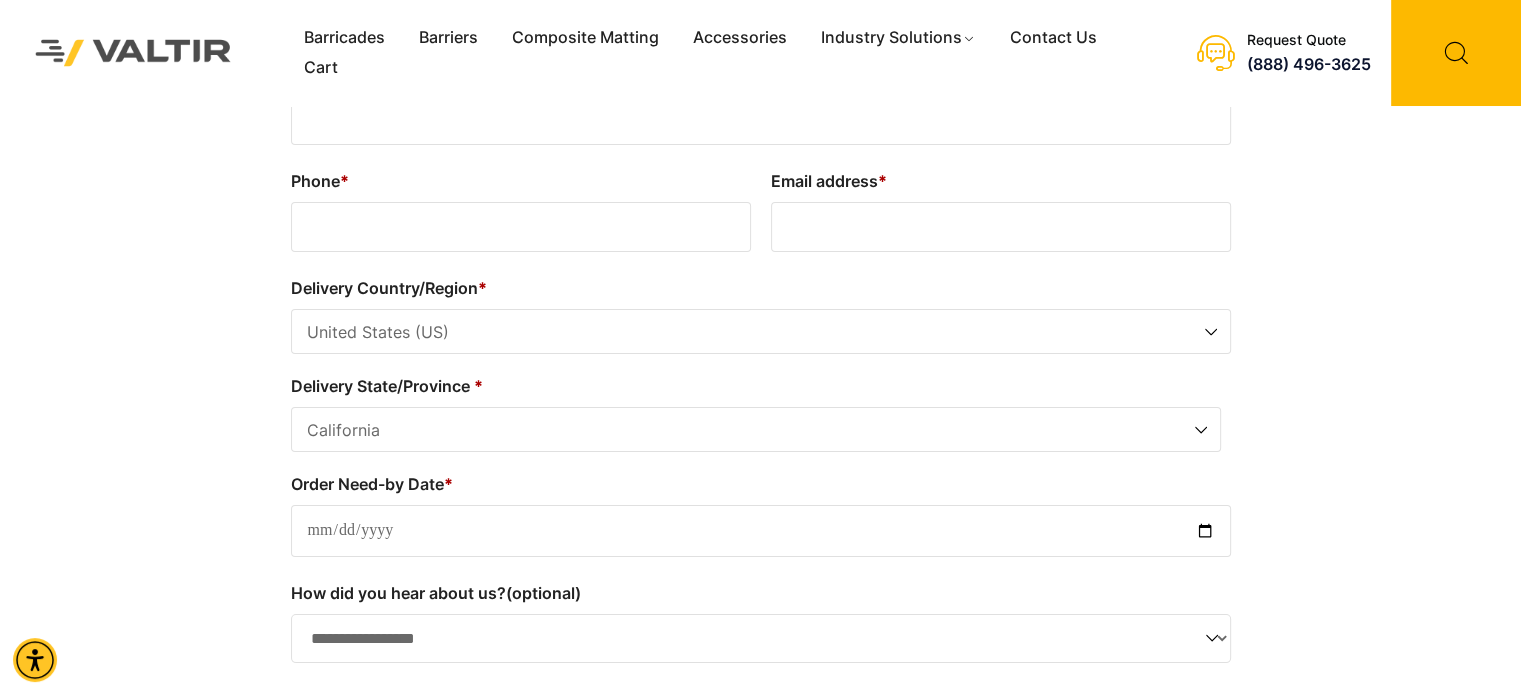 click on "Barricades
Barriers
Composite Matting
Accessories
Industry Solutions
Construction Site Solutions
Traffic & Pedestrian
Events & Crowd Control
Ground Protection
Airports
Contact Us
Cart
Get a quote
Menu
Barricades Barriers Composite Matting Accessories Industry Solutions
Construction Site Solutions 	 Traffic & Pedestrian 	 Events & Crowd Control 	 Ground Protection 	 Airports Contact Us Cart
Request Quote" at bounding box center (760, 486) 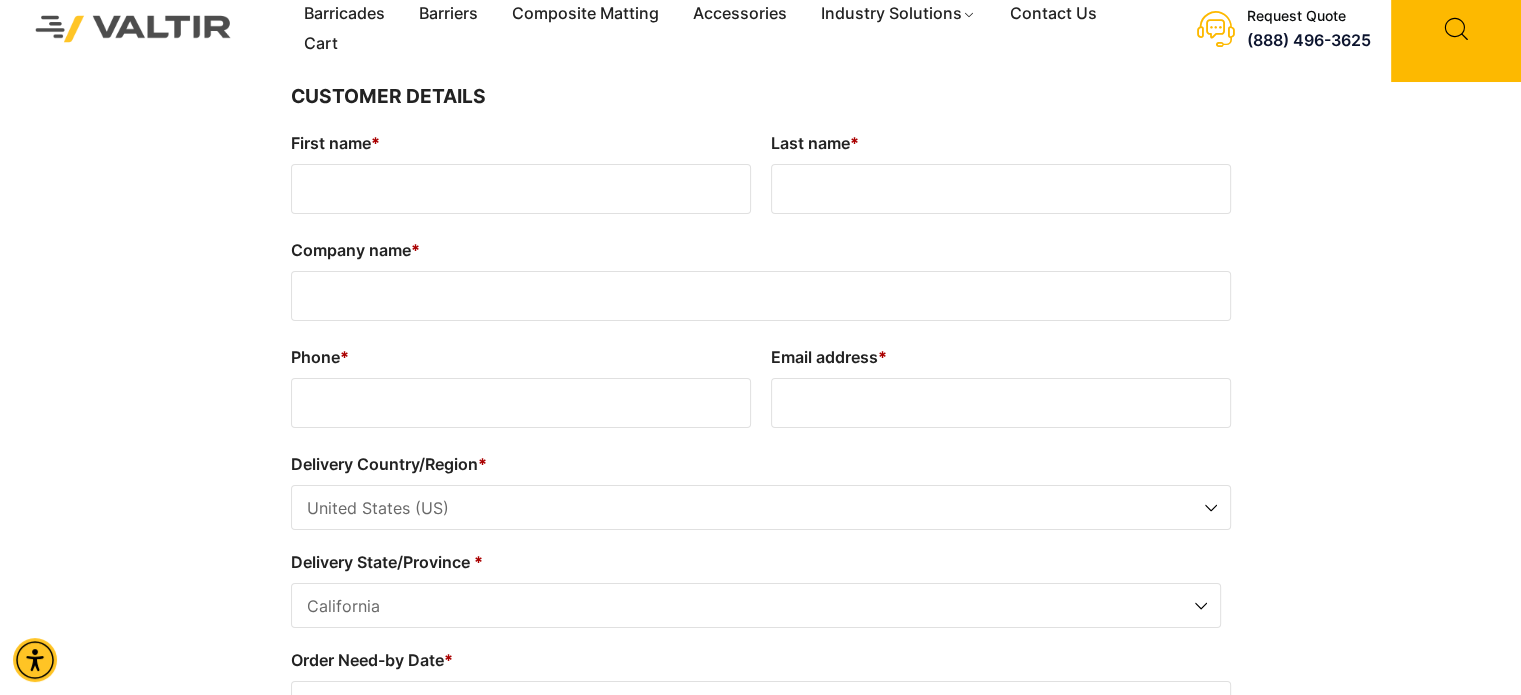scroll, scrollTop: 0, scrollLeft: 0, axis: both 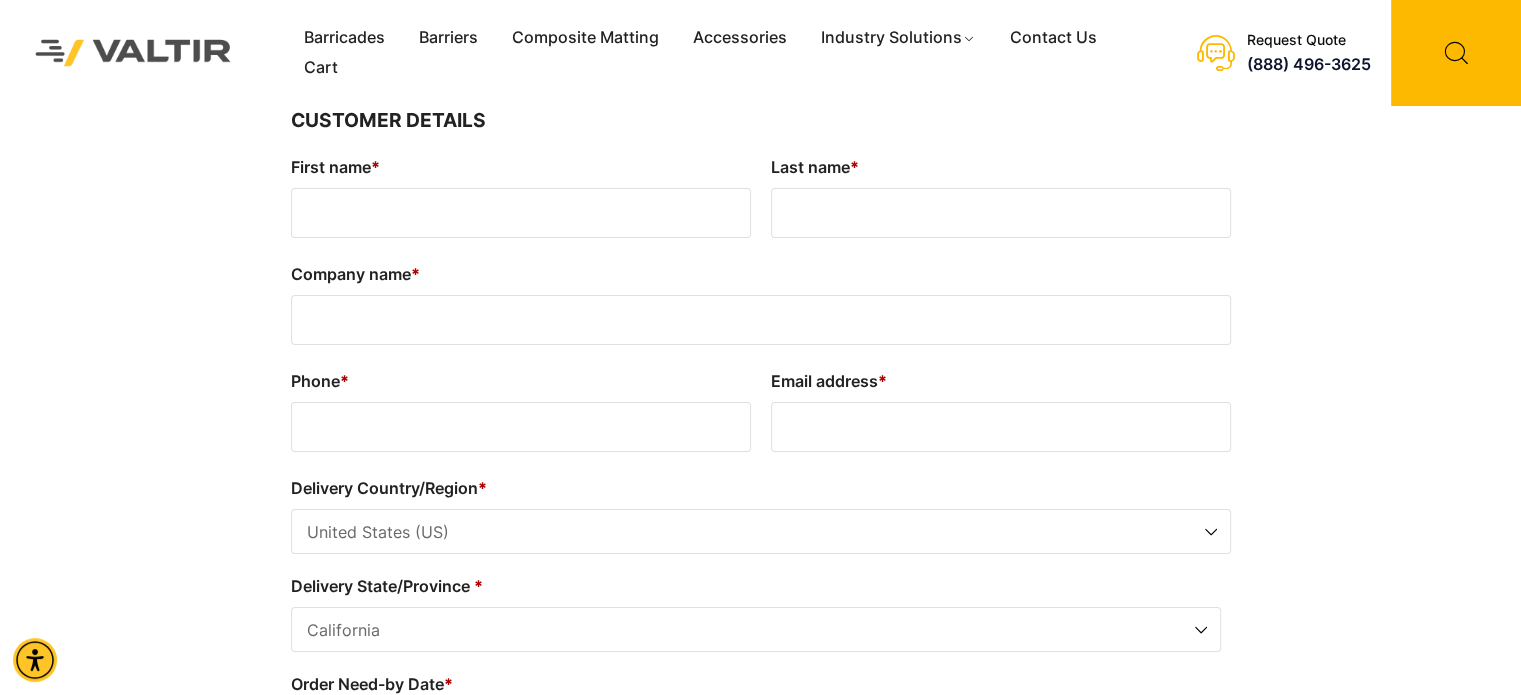 click on "First name  *" at bounding box center (521, 213) 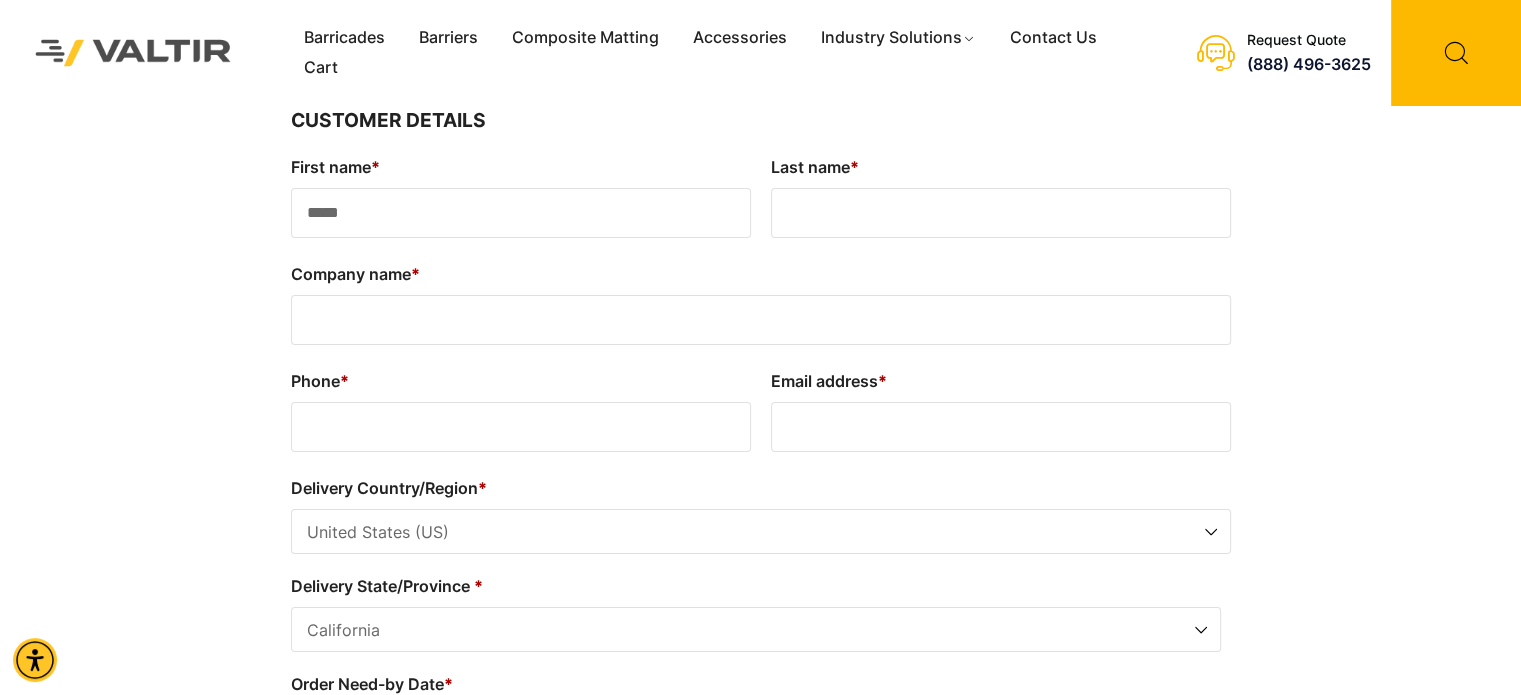 type on "*****" 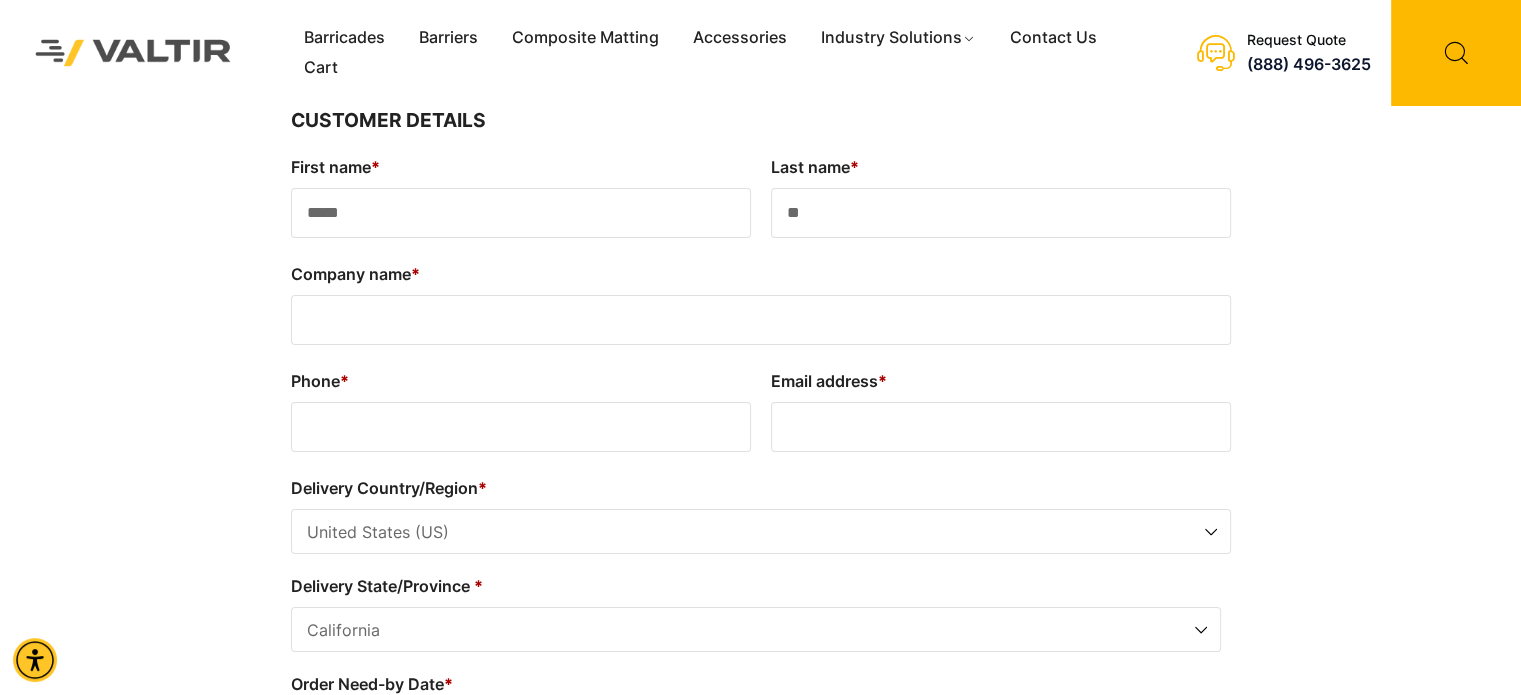 type on "*" 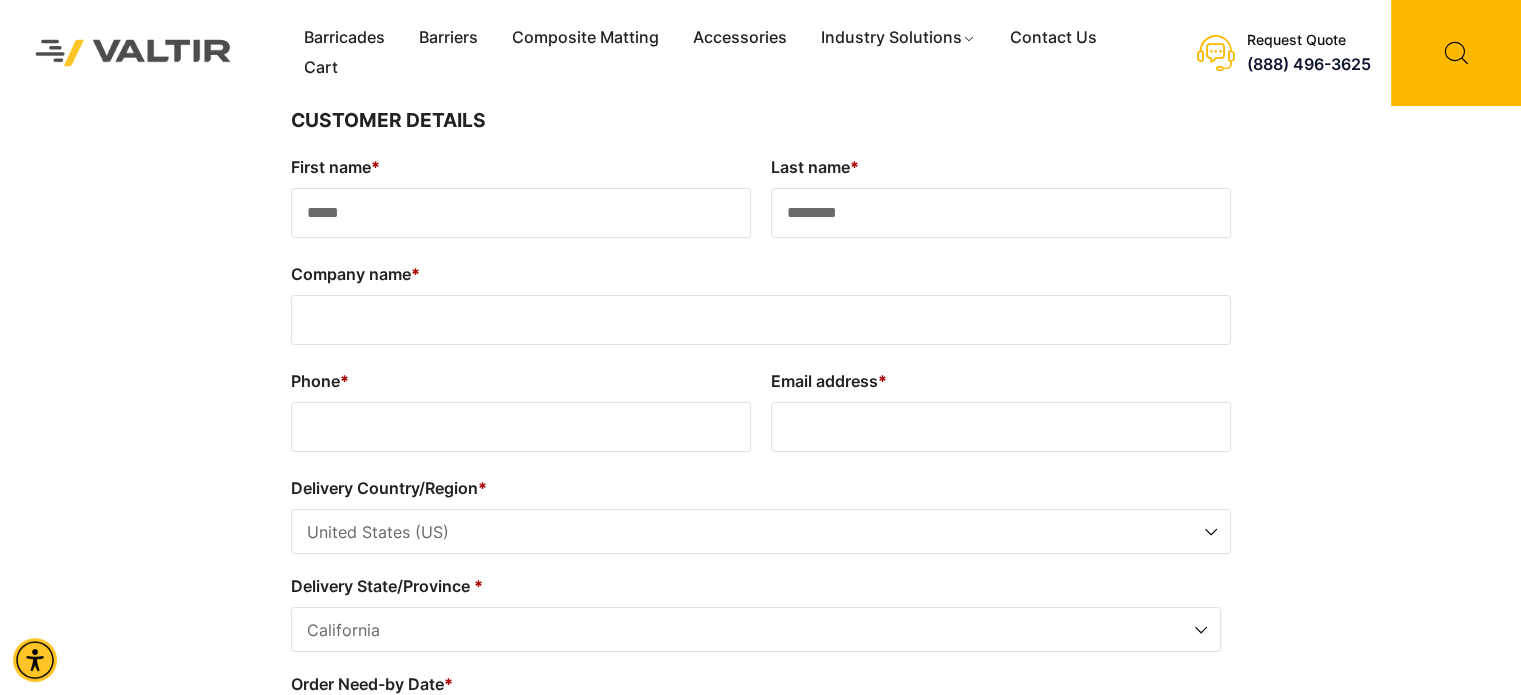 type on "********" 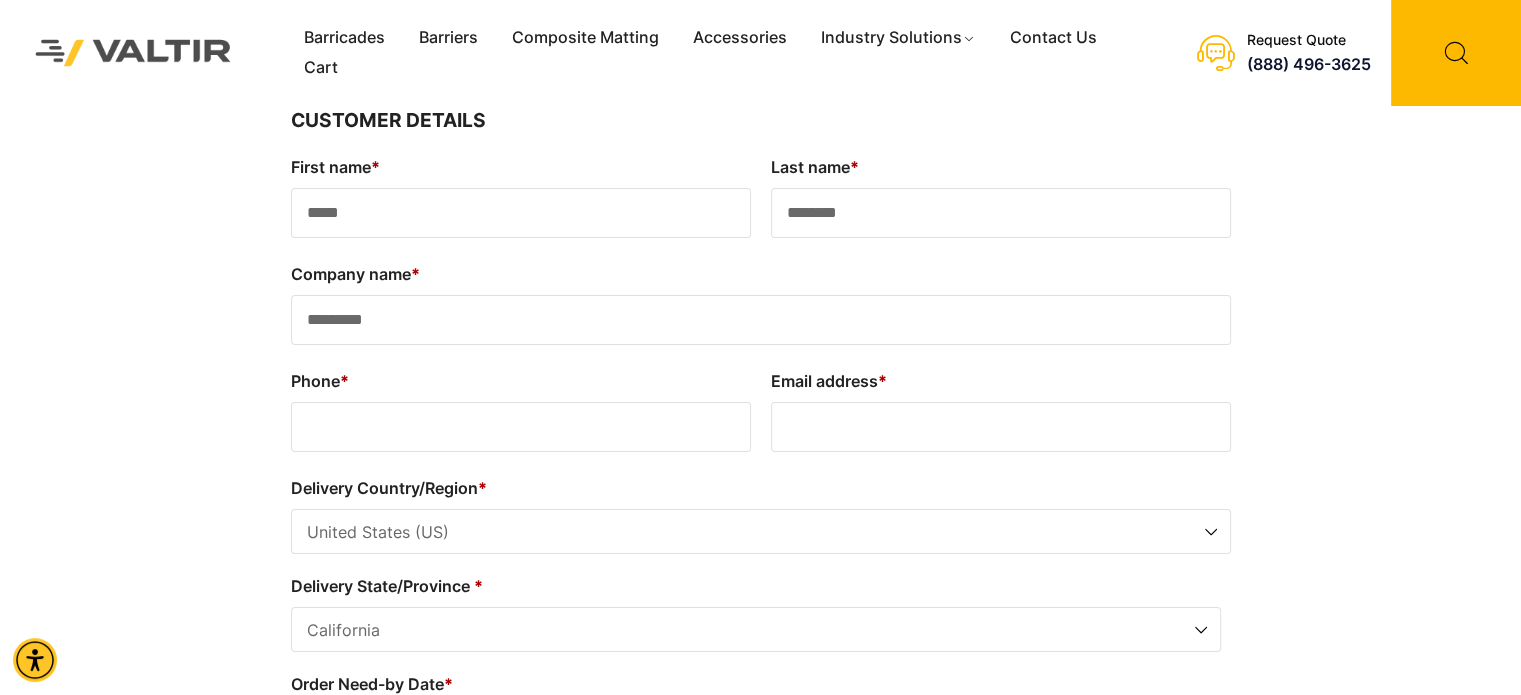 type on "*********" 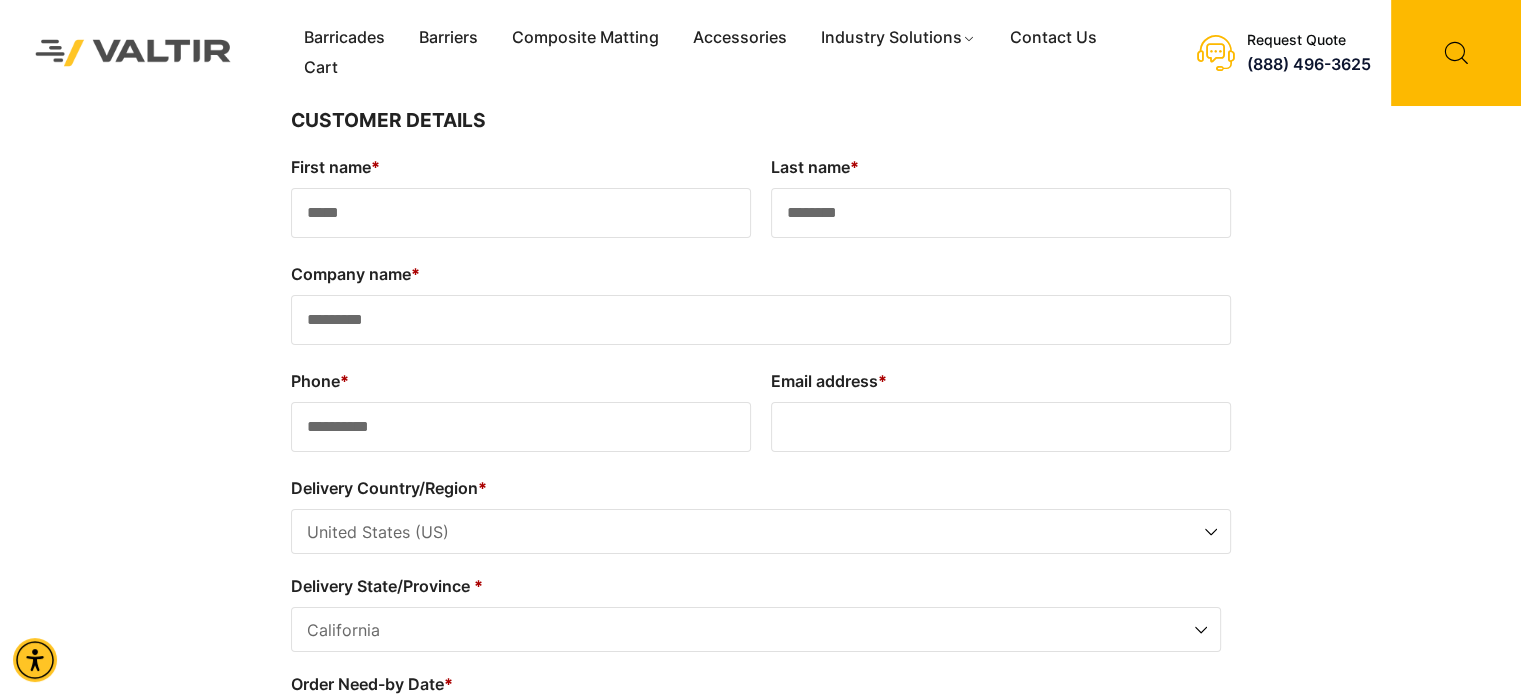 scroll, scrollTop: 100, scrollLeft: 0, axis: vertical 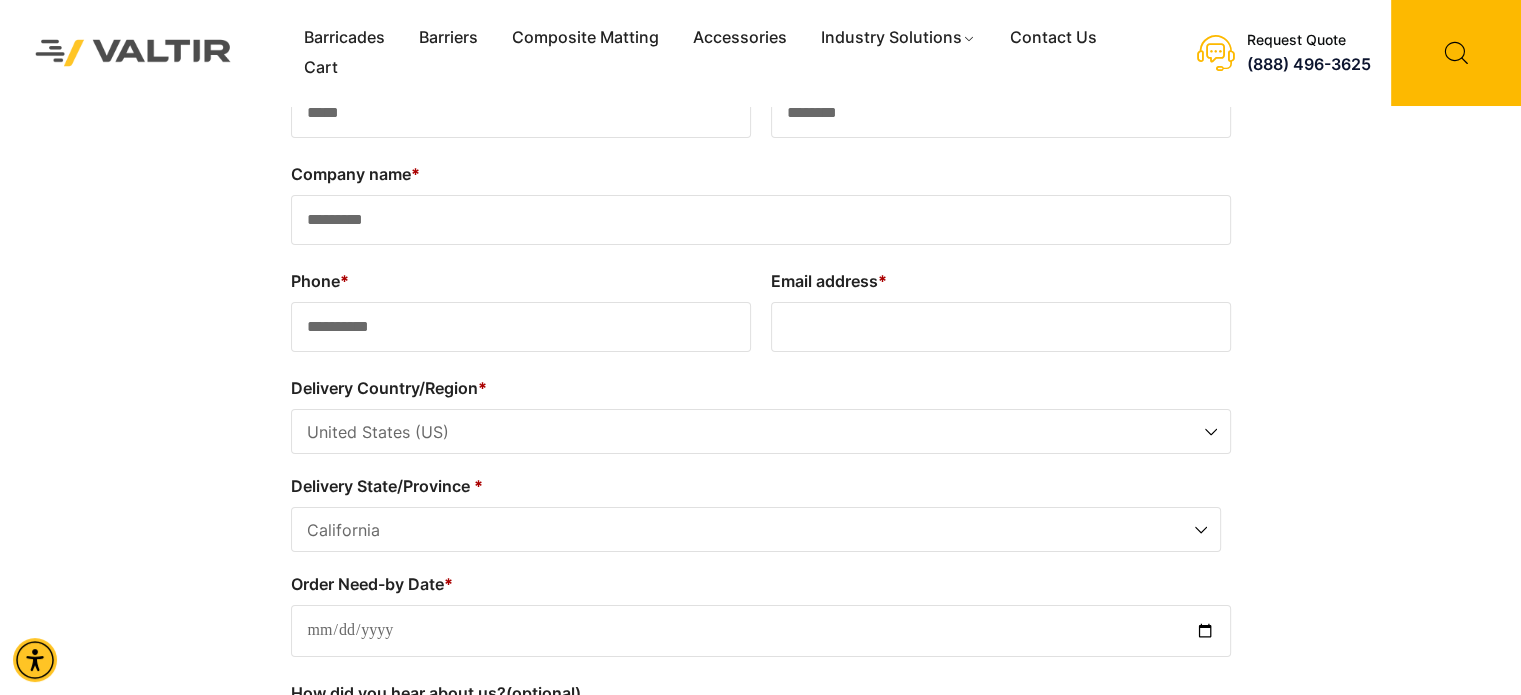type on "**********" 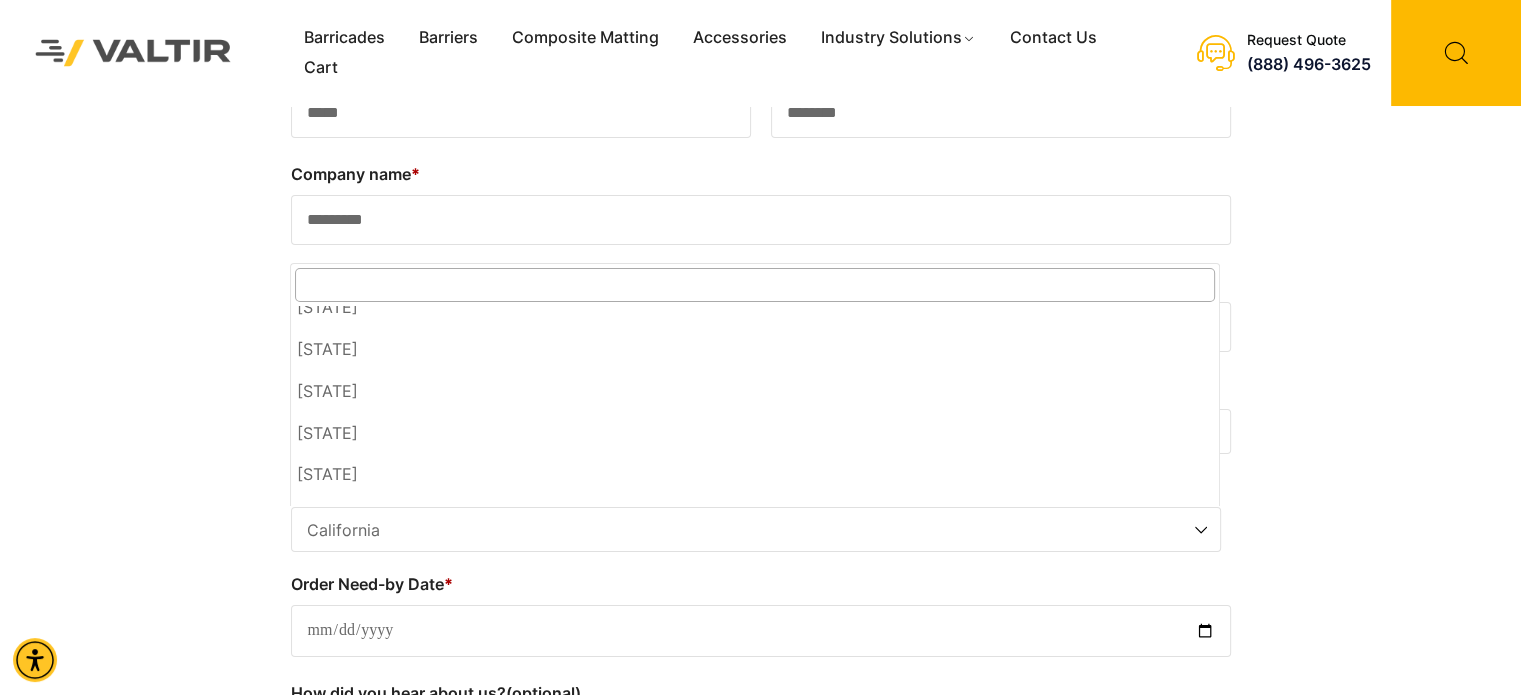 scroll, scrollTop: 1700, scrollLeft: 0, axis: vertical 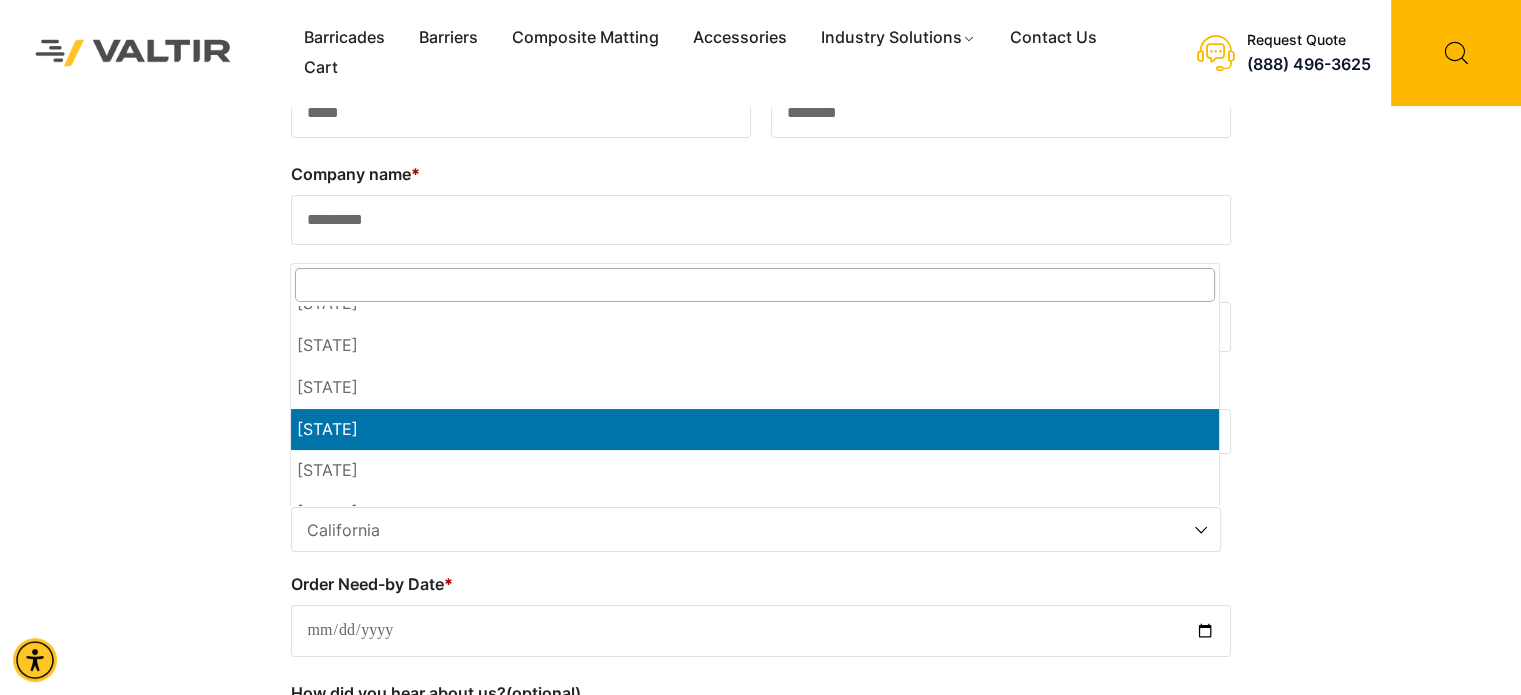 select on "**" 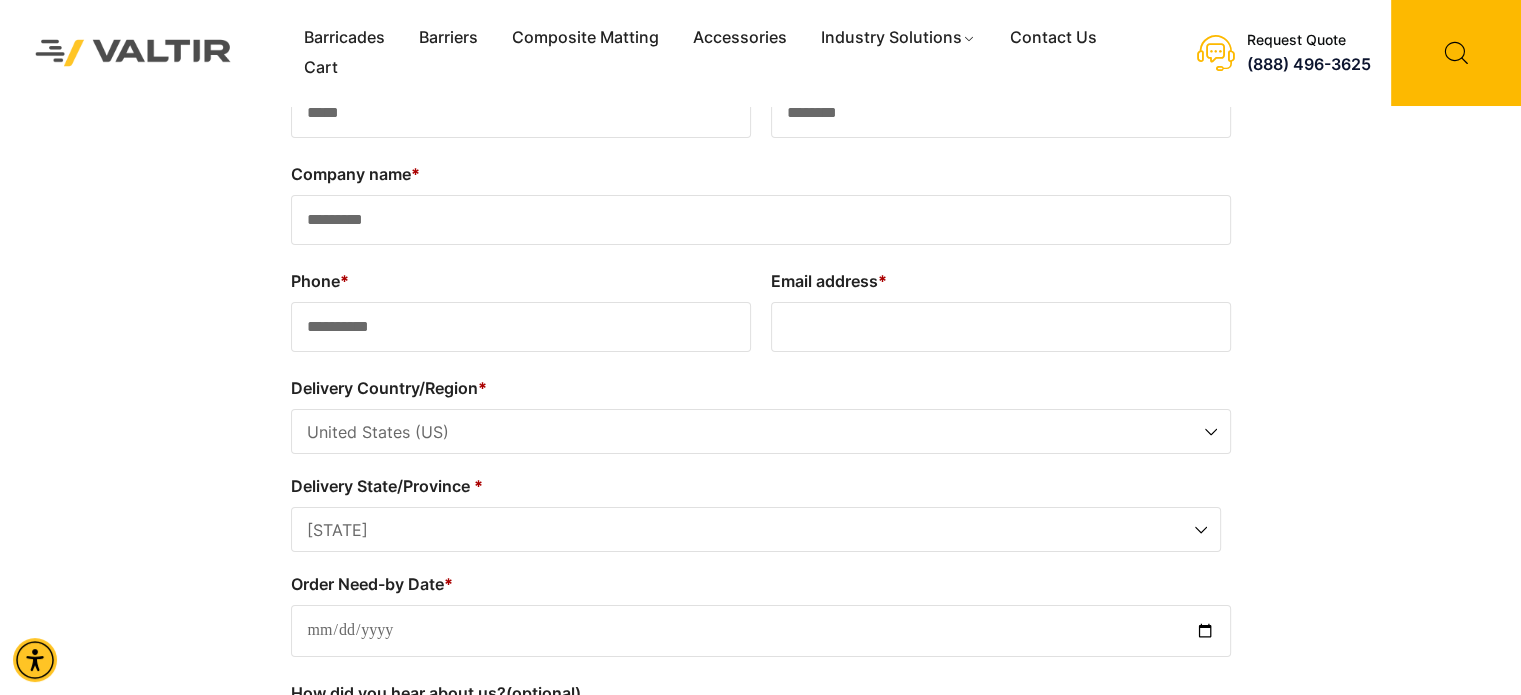 click on "Email address  *" at bounding box center [1001, 327] 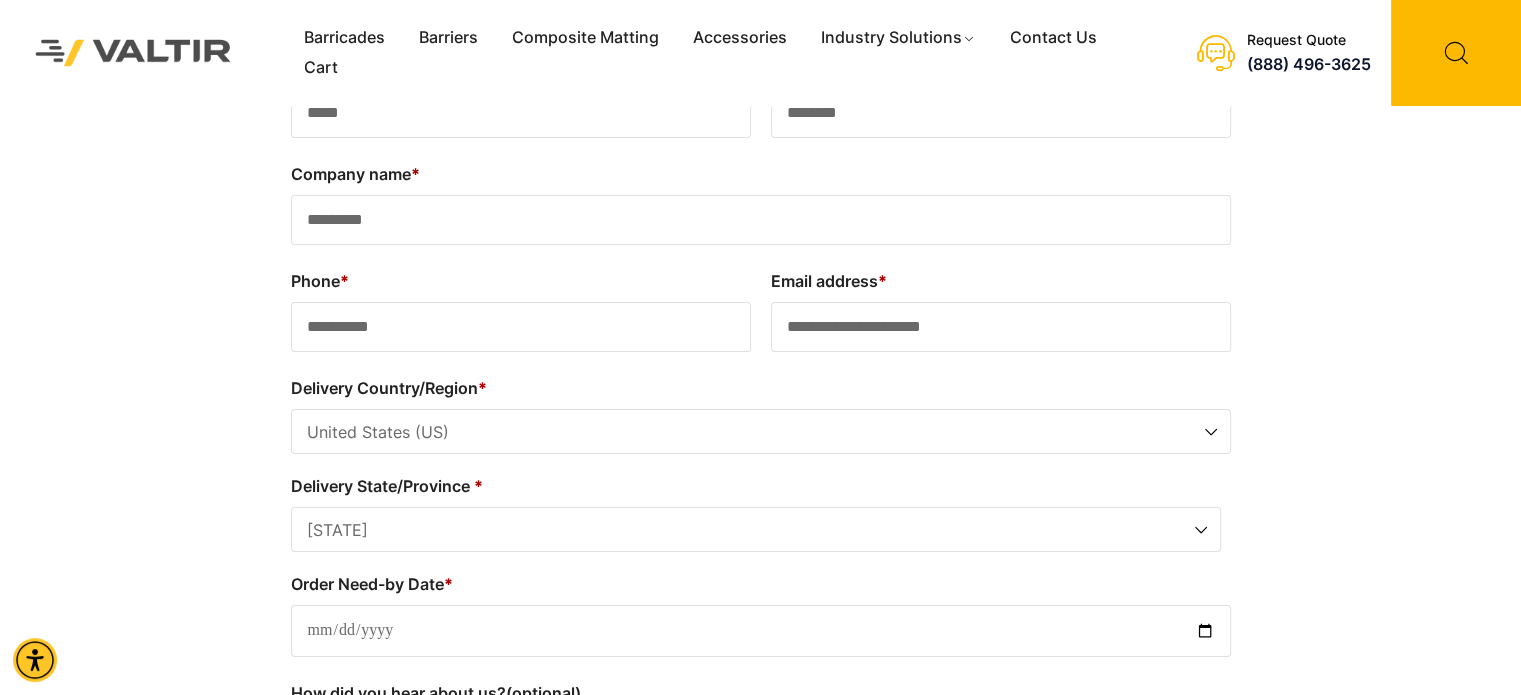 type on "**********" 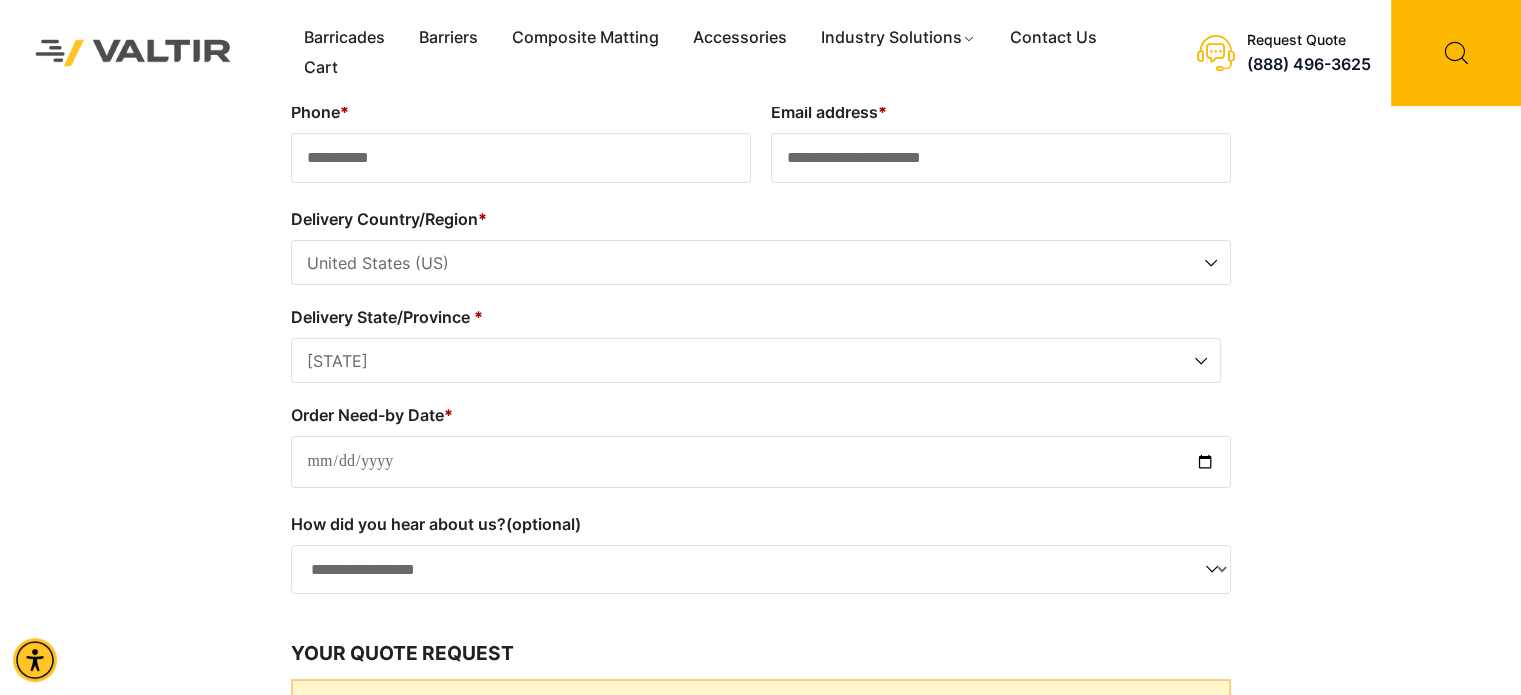 scroll, scrollTop: 300, scrollLeft: 0, axis: vertical 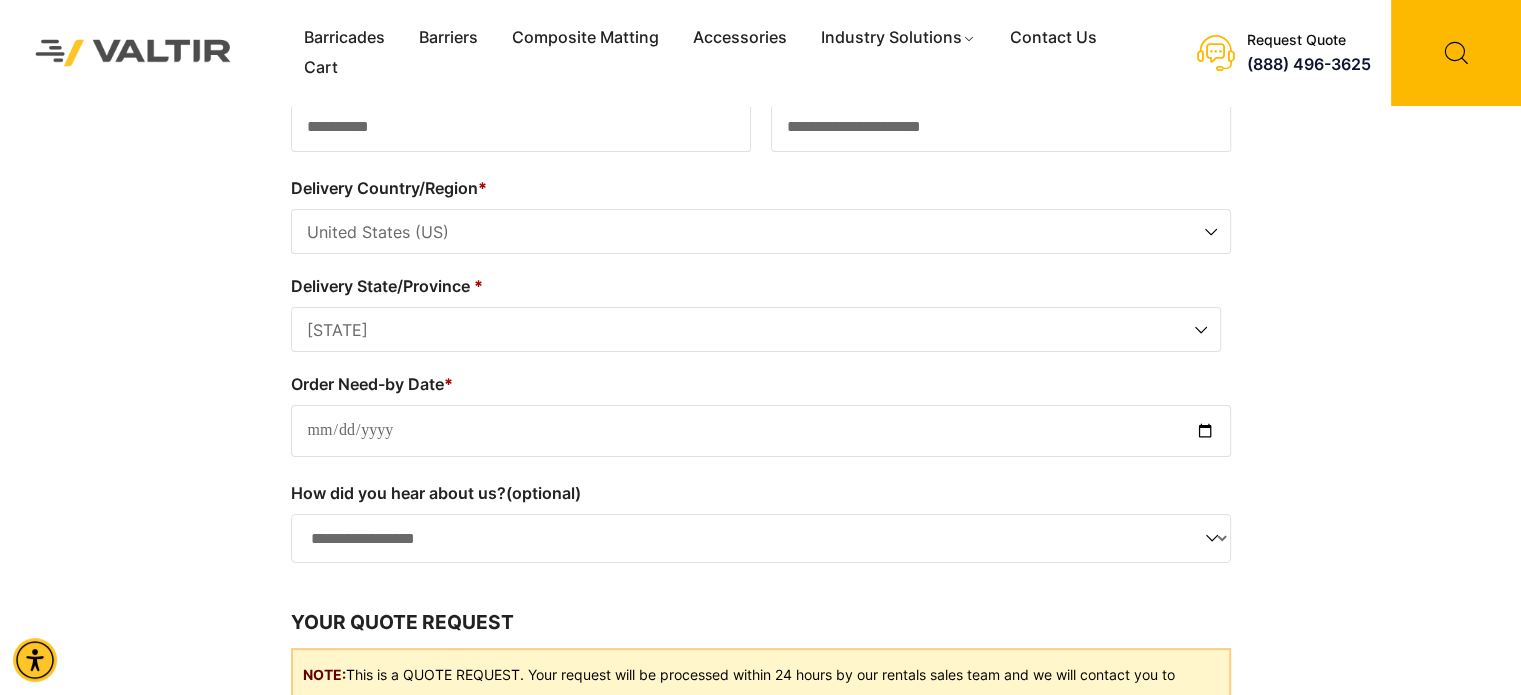 click on "Order Need-by Date  *" at bounding box center [761, 431] 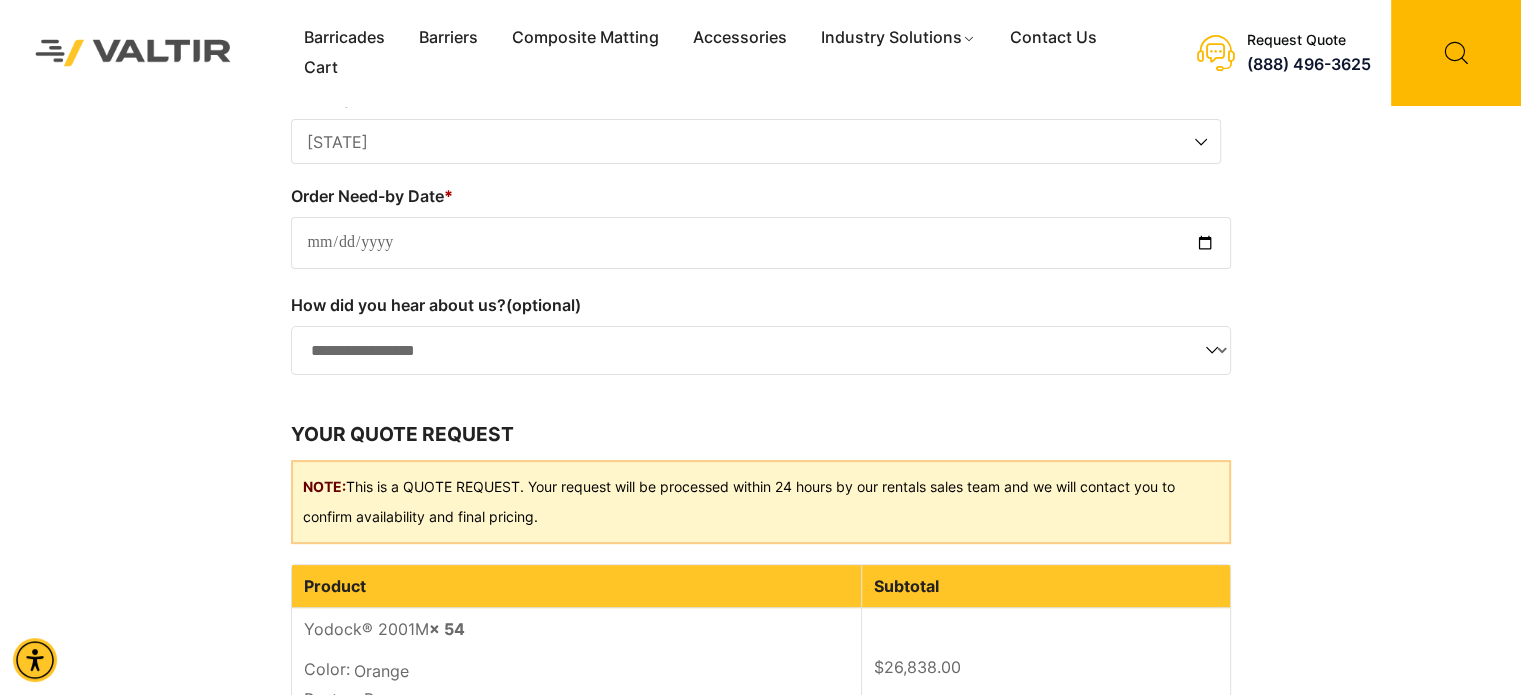 scroll, scrollTop: 500, scrollLeft: 0, axis: vertical 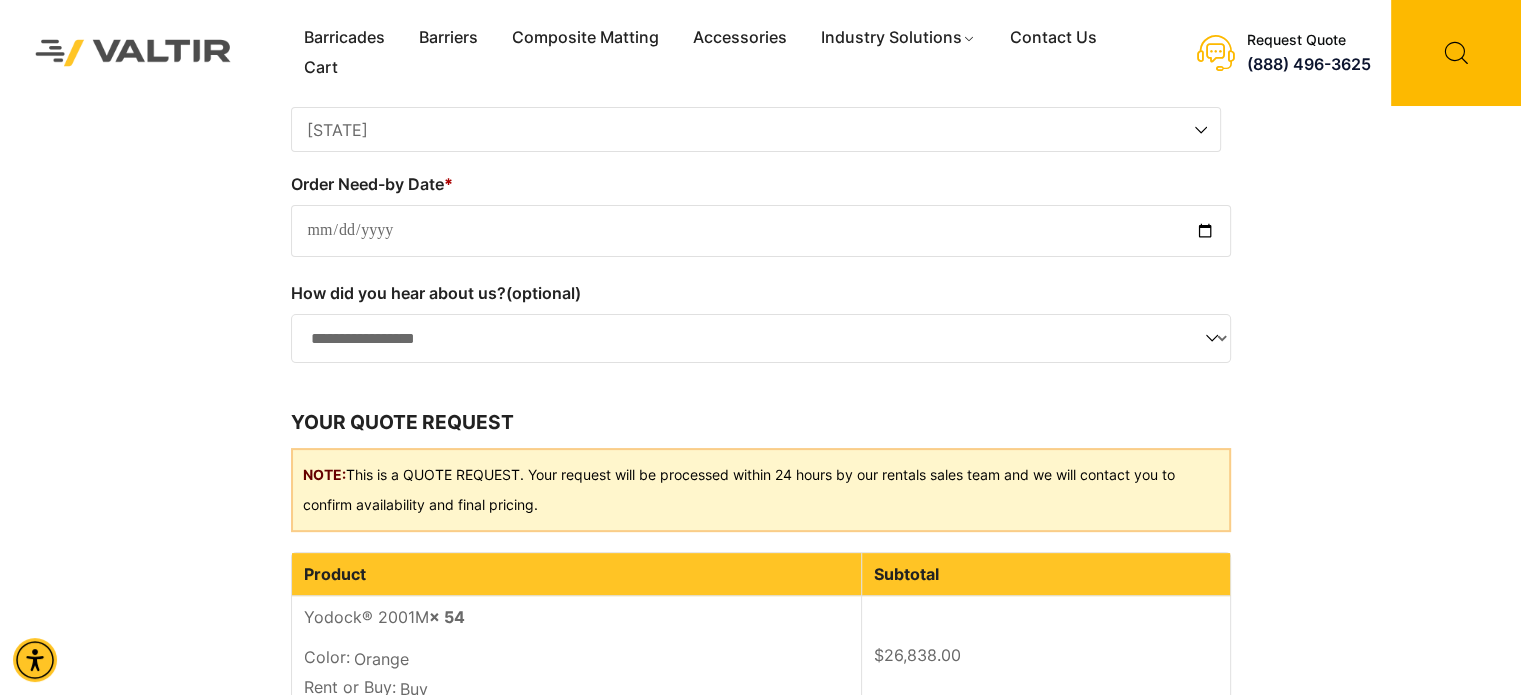 click on "**********" at bounding box center (761, 339) 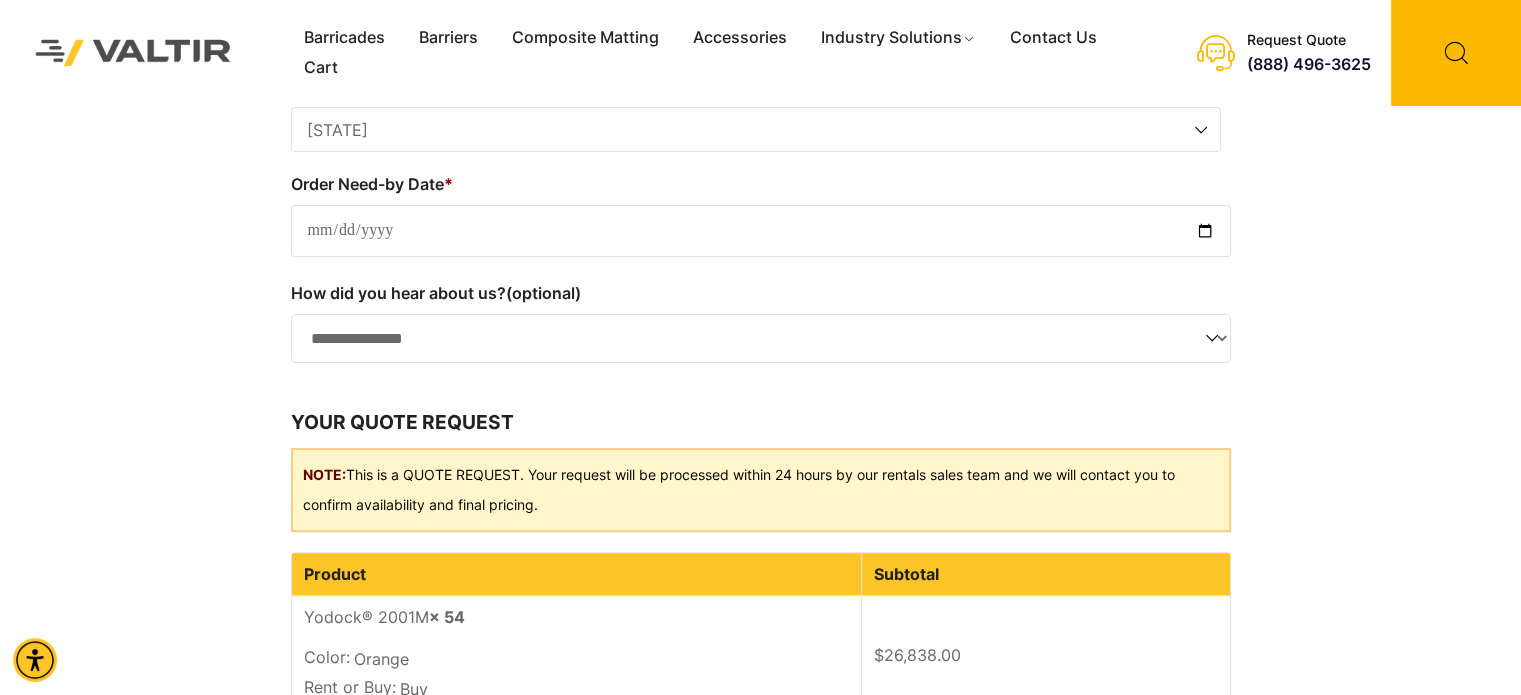 click on "**********" at bounding box center (761, 339) 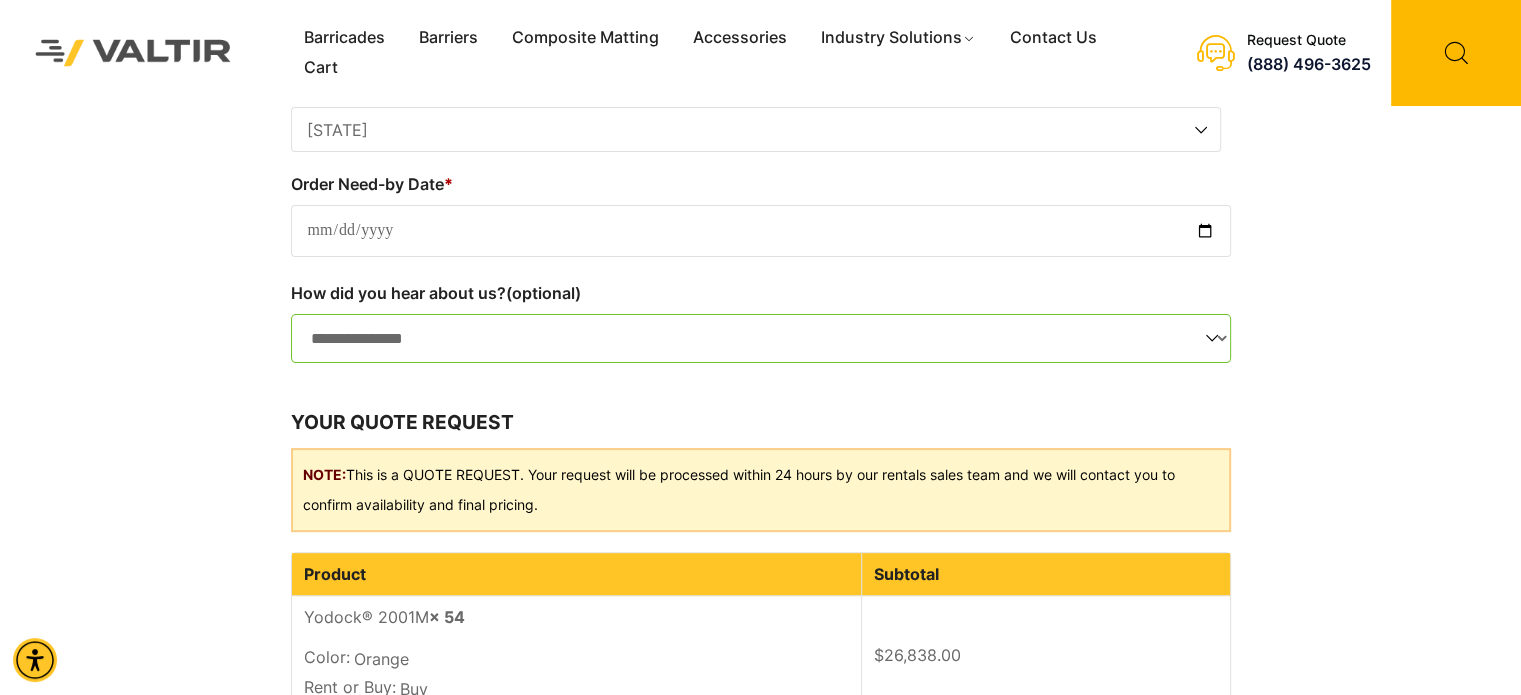 click on "Barricades
Barriers
Composite Matting
Accessories
Industry Solutions
Construction Site Solutions
Traffic & Pedestrian
Events & Crowd Control
Ground Protection
Airports
Contact Us
Cart
Get a quote
Menu
Barricades Barriers Composite Matting Accessories Industry Solutions
Construction Site Solutions 	 Traffic & Pedestrian 	 Events & Crowd Control 	 Ground Protection 	 Airports Contact Us Cart
Request Quote" at bounding box center (760, 186) 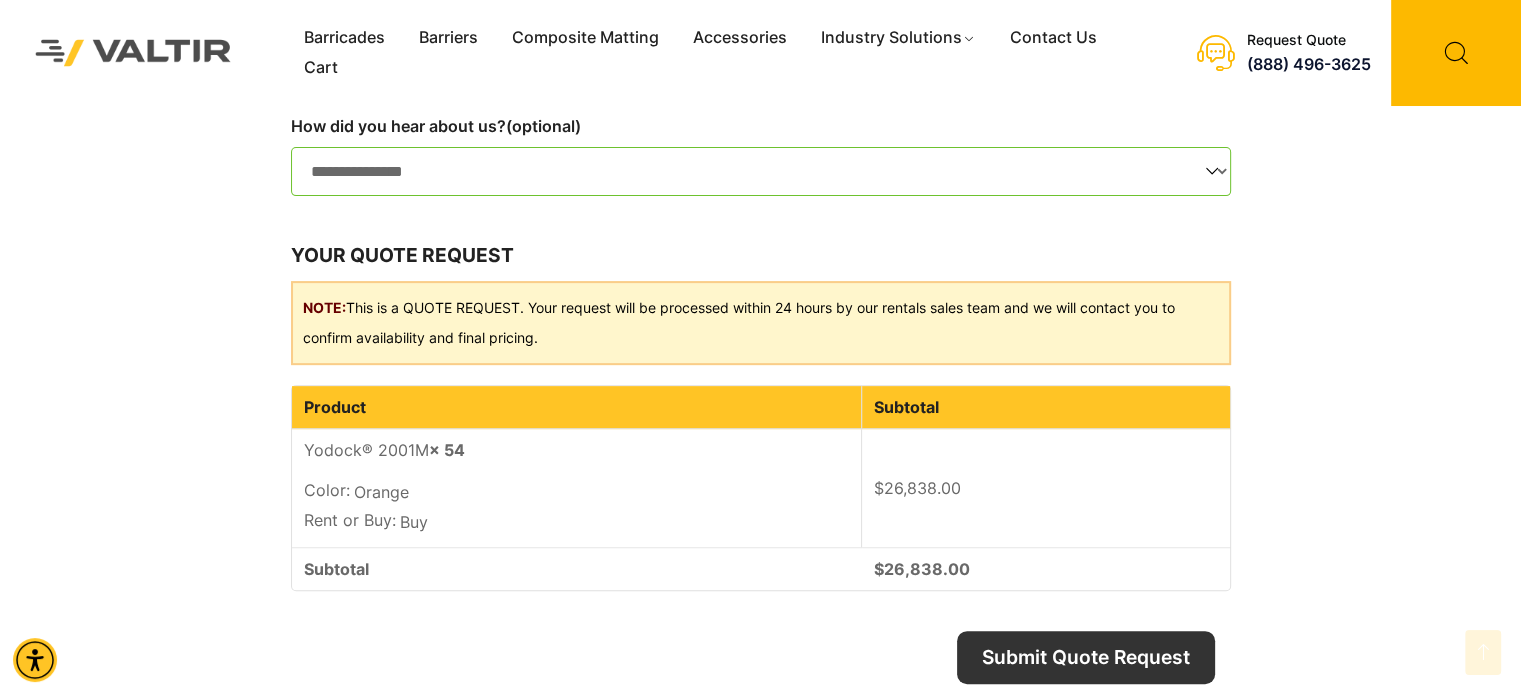 scroll, scrollTop: 700, scrollLeft: 0, axis: vertical 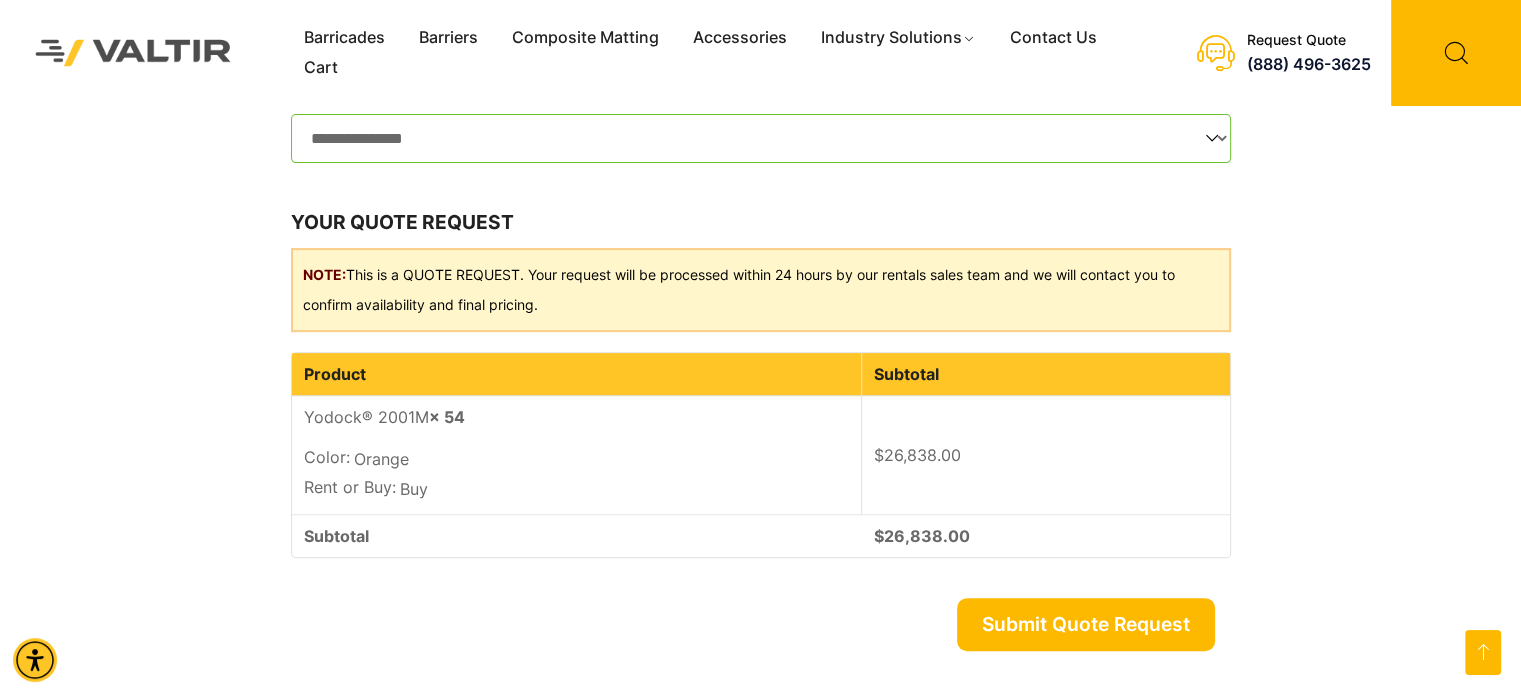 click on "Submit Quote Request" at bounding box center (1086, 624) 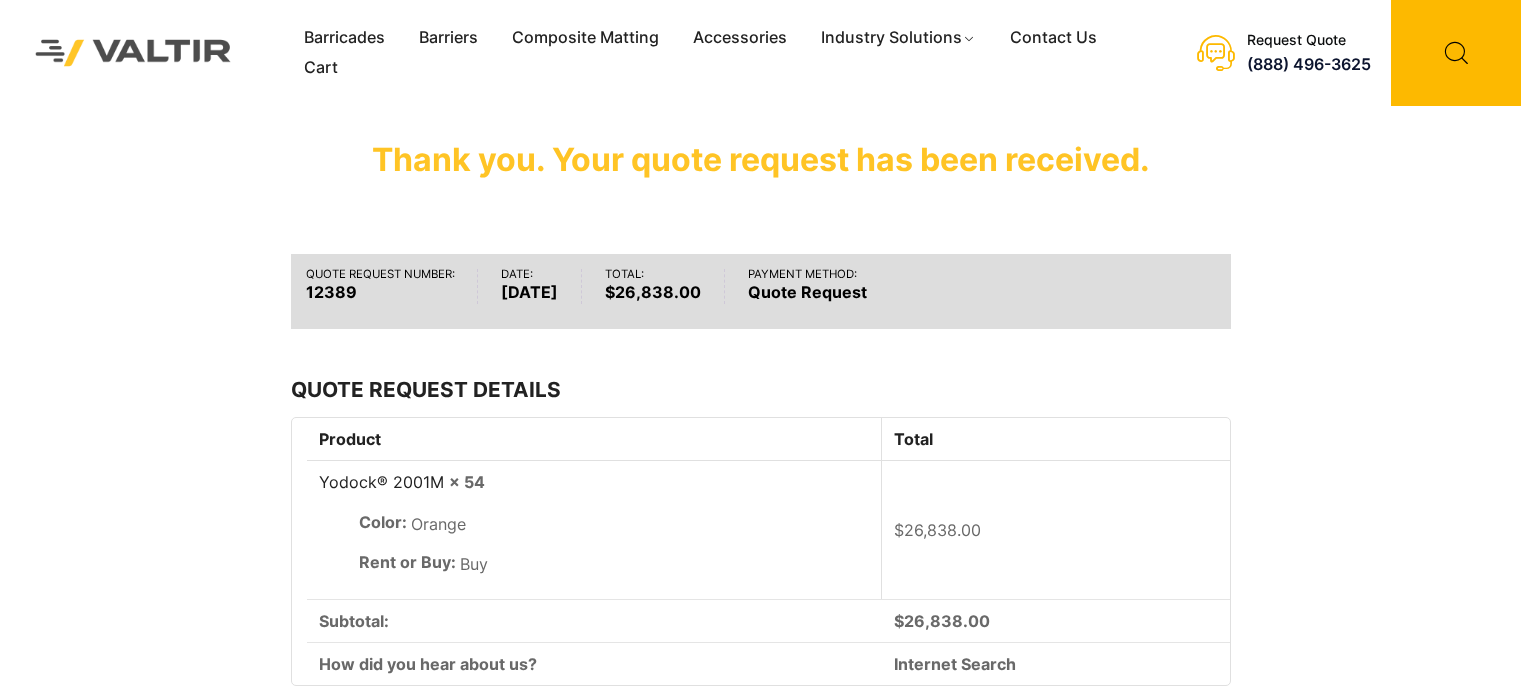 scroll, scrollTop: 0, scrollLeft: 0, axis: both 